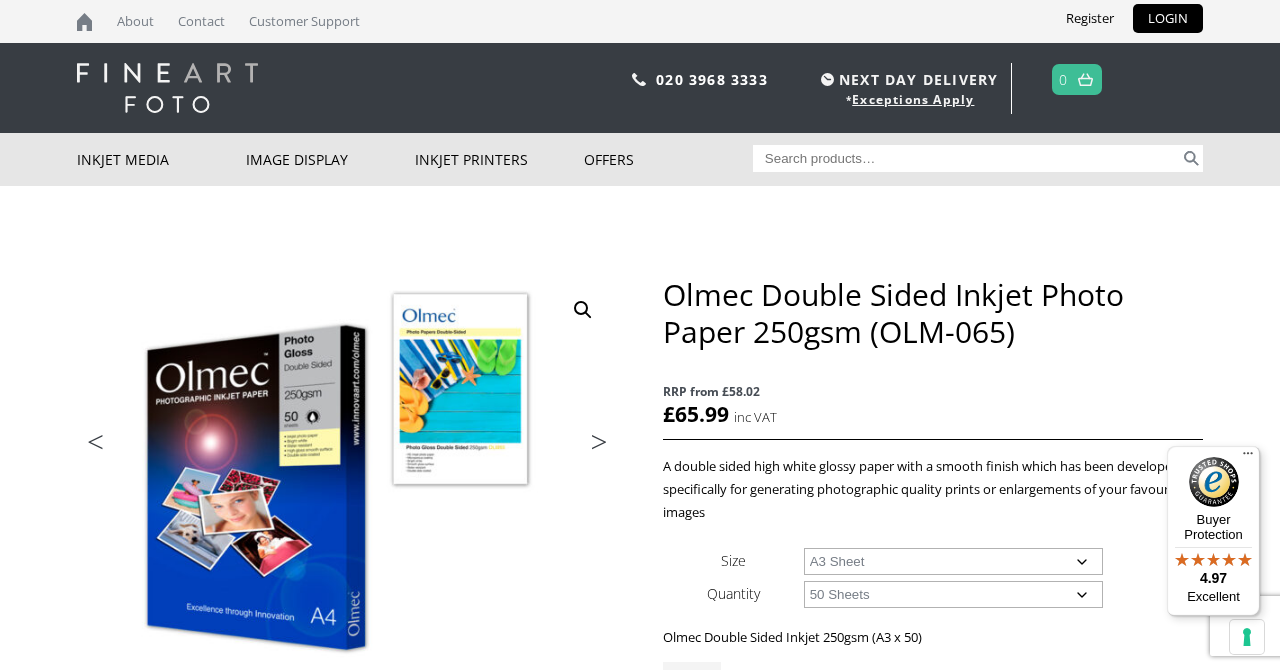 select on "a3-sheet" 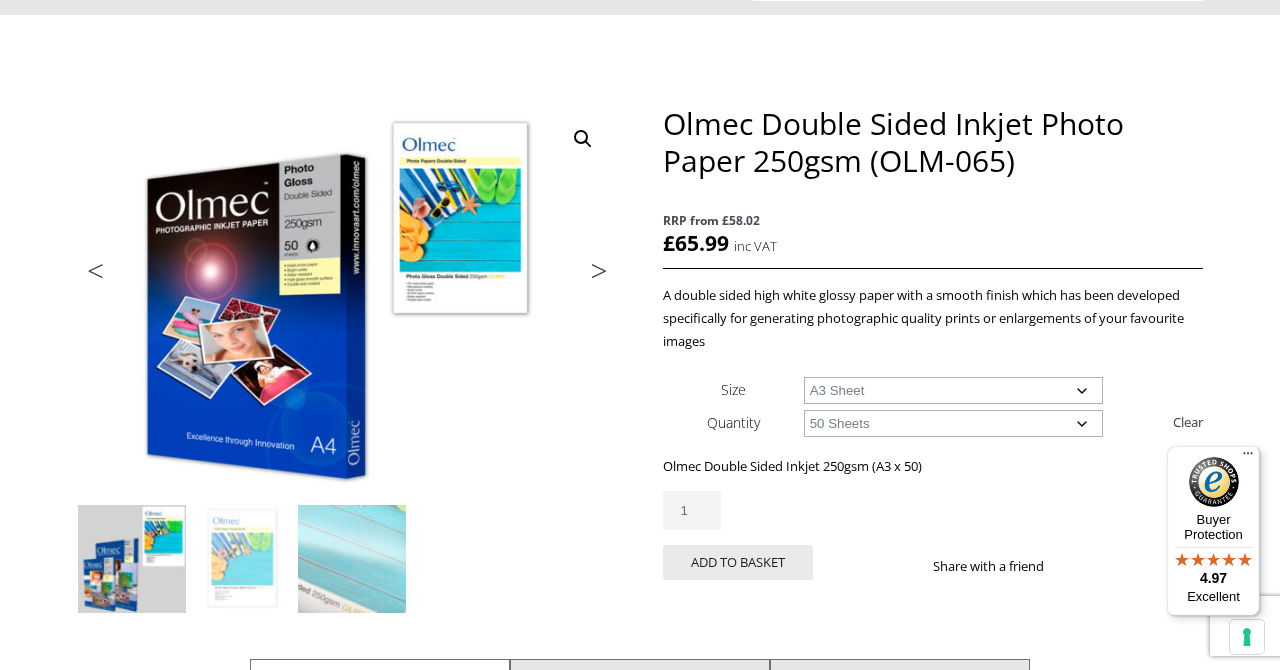 scroll, scrollTop: 0, scrollLeft: 0, axis: both 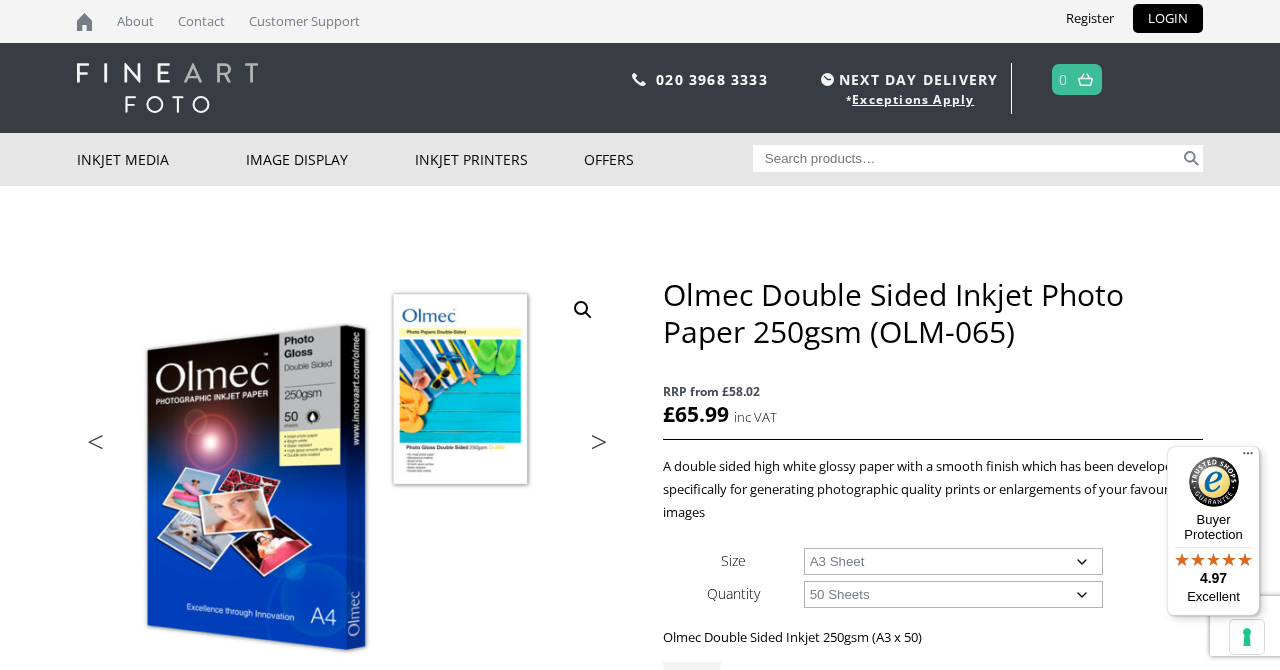 click on "Search for:" at bounding box center (967, 158) 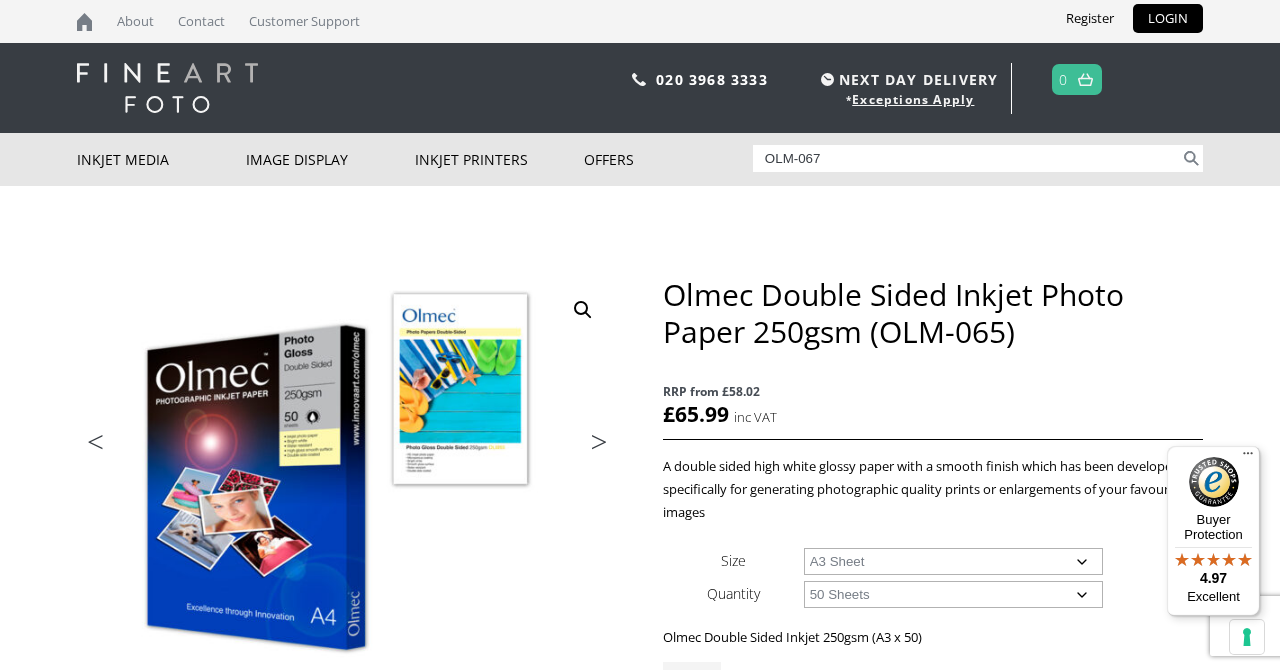 type on "OLM-067" 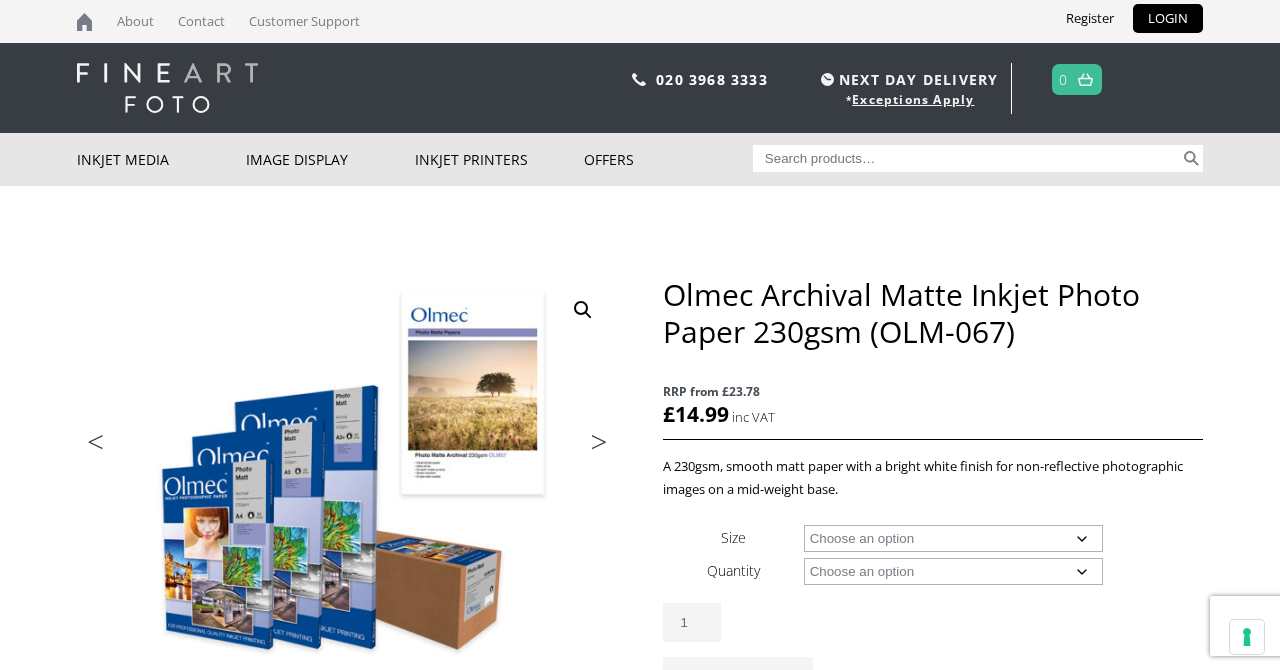 scroll, scrollTop: 0, scrollLeft: 0, axis: both 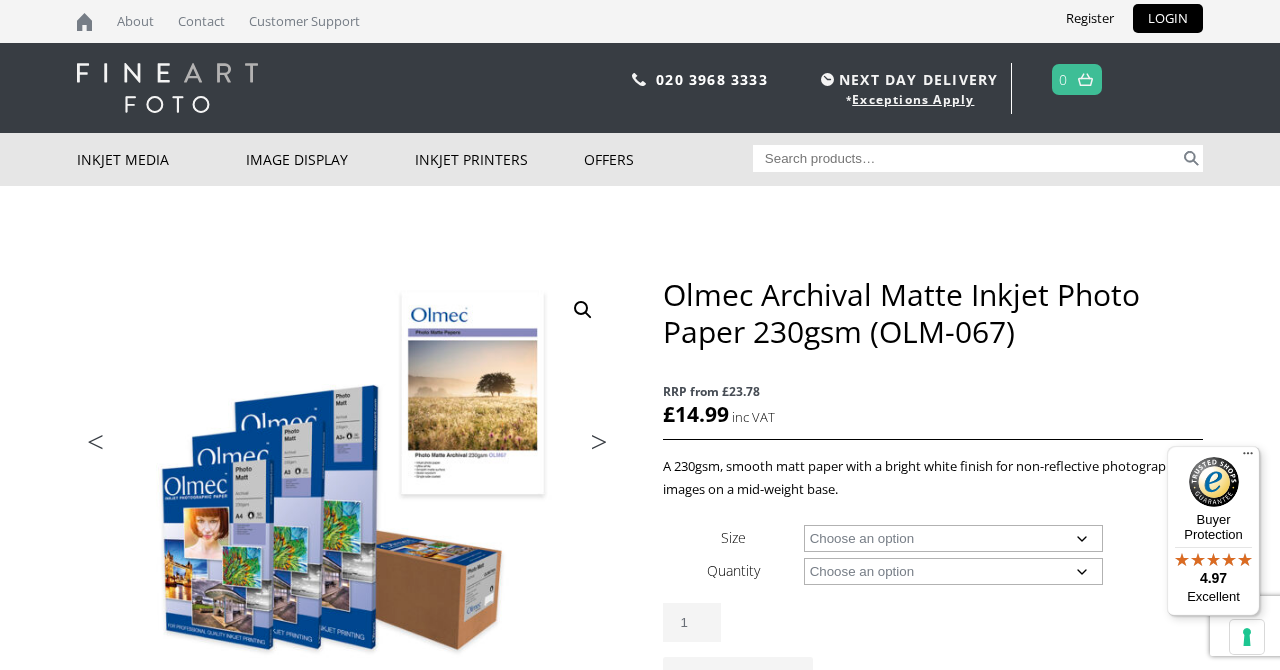 select on "30m" 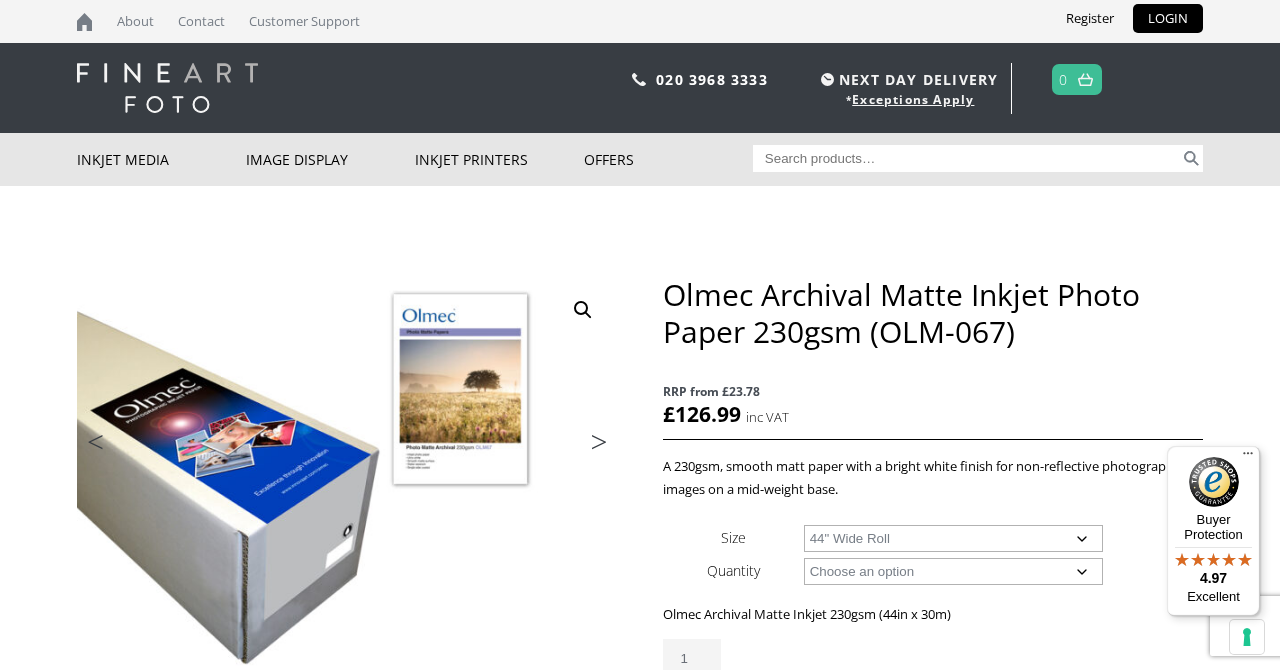 select on "60-wide-roll" 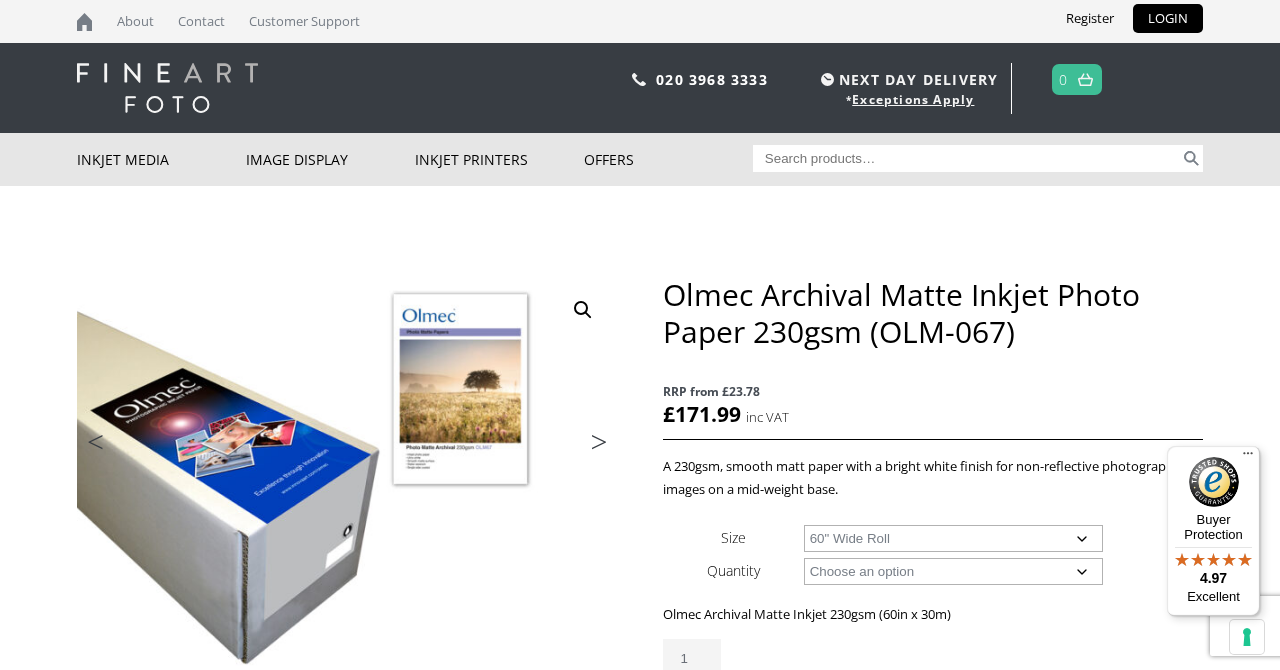 select 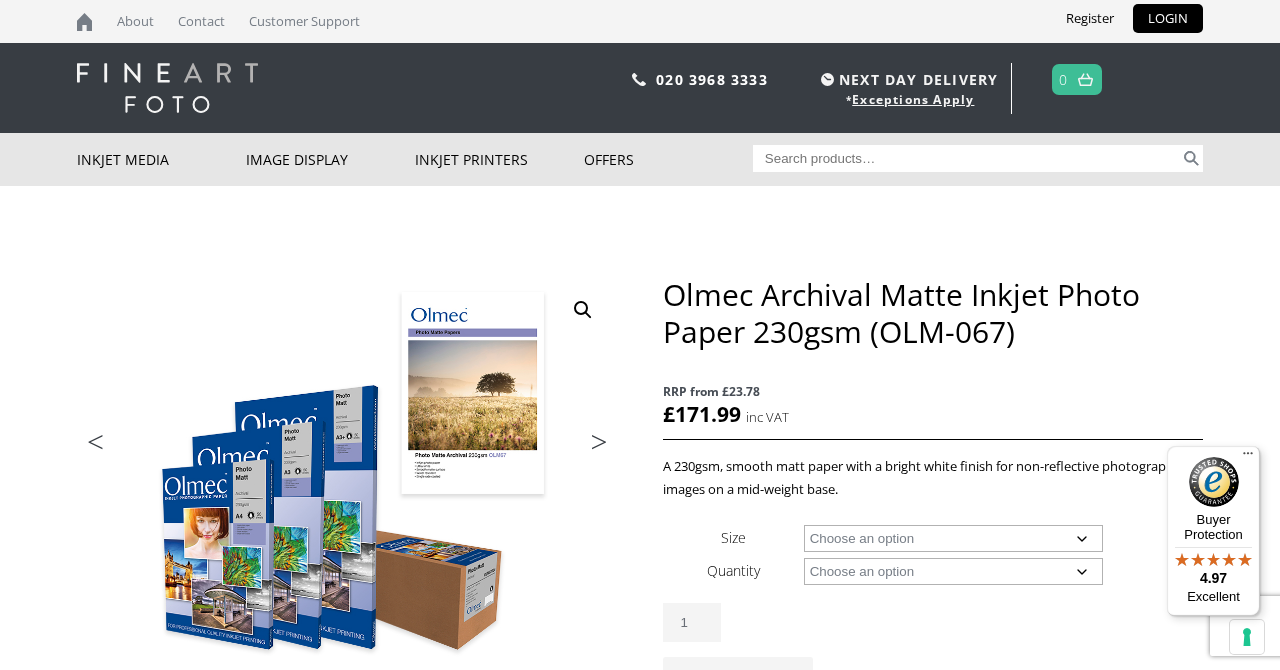 select 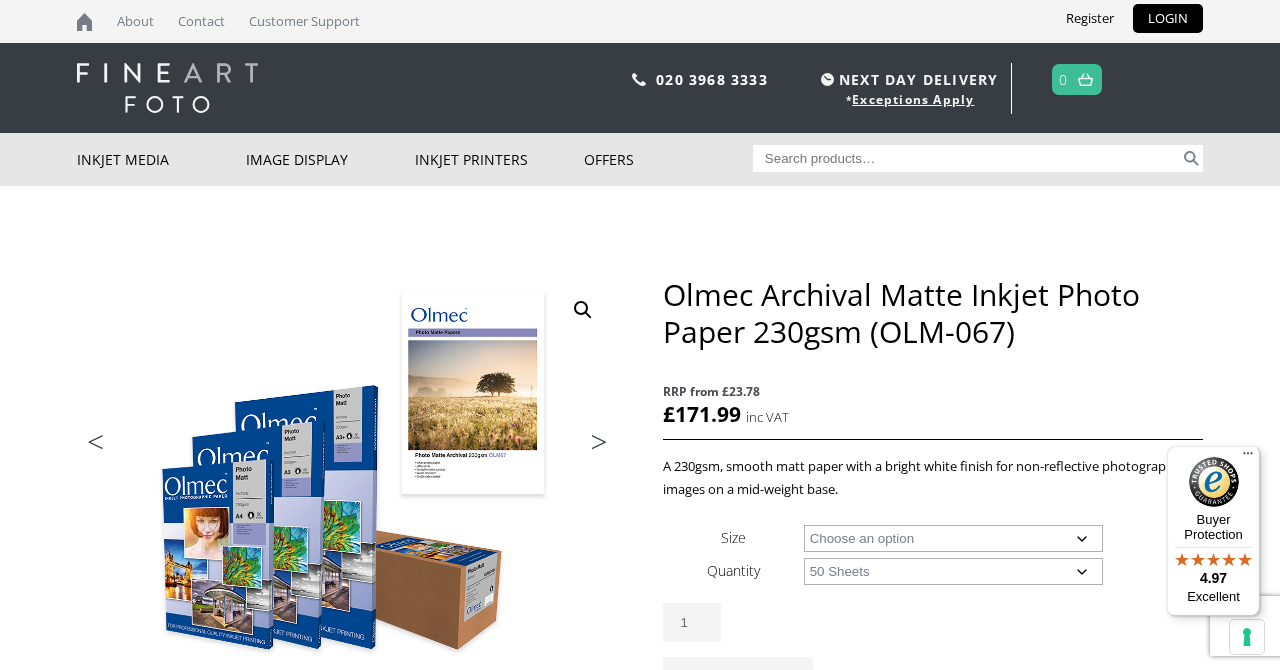 select on "50-sheets" 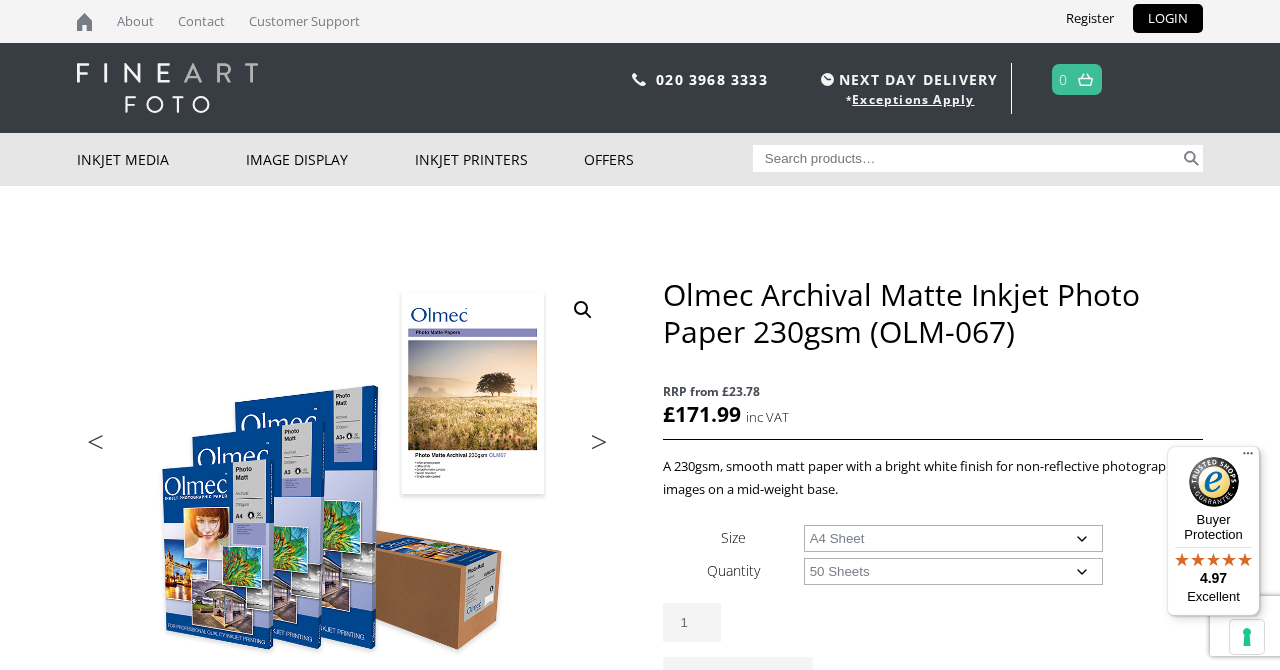 select on "a4-sheet" 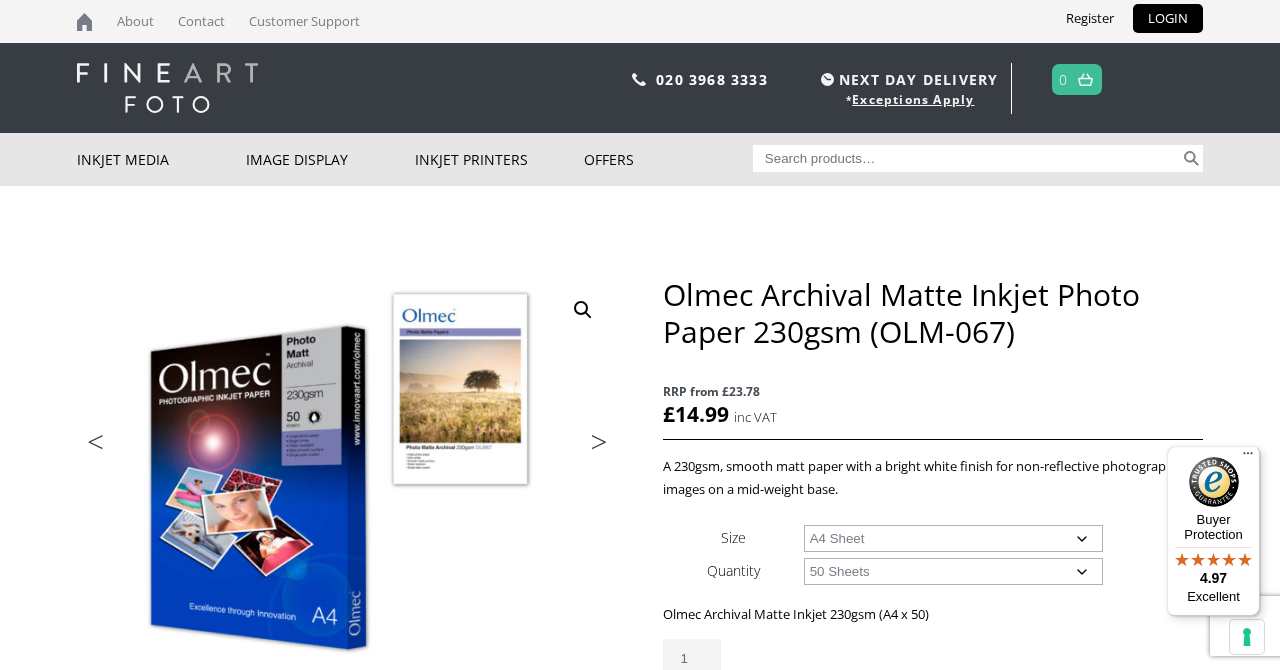 select on "100-sheets" 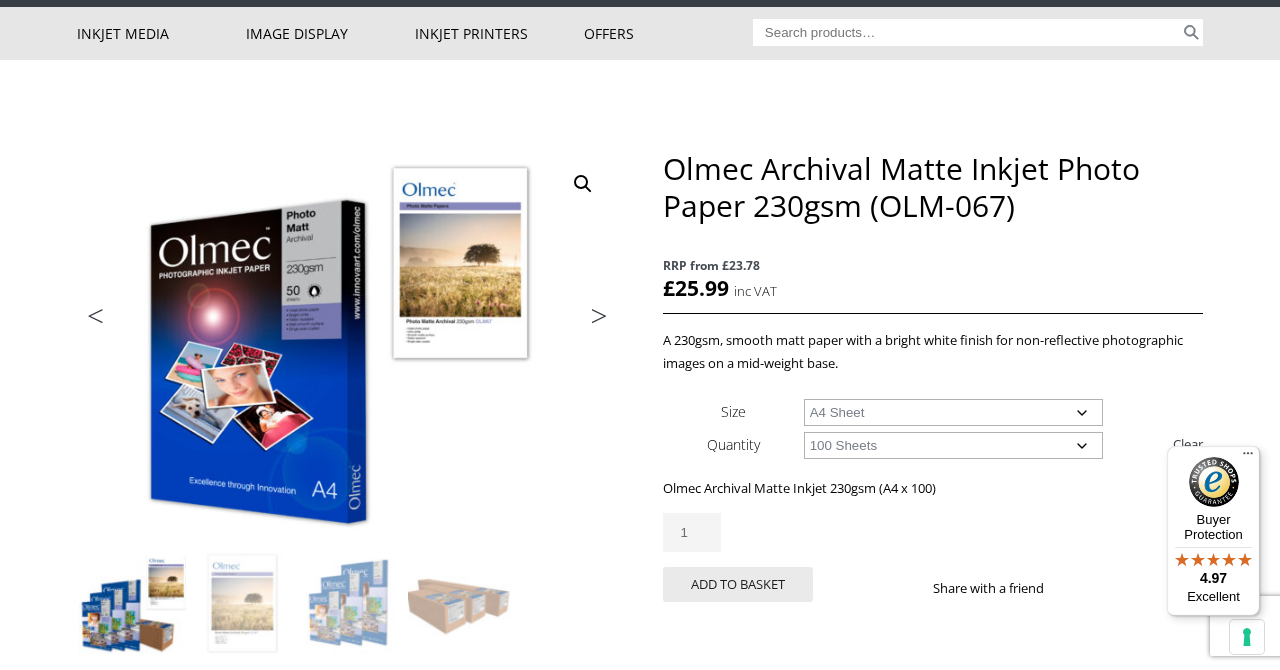 scroll, scrollTop: 125, scrollLeft: 0, axis: vertical 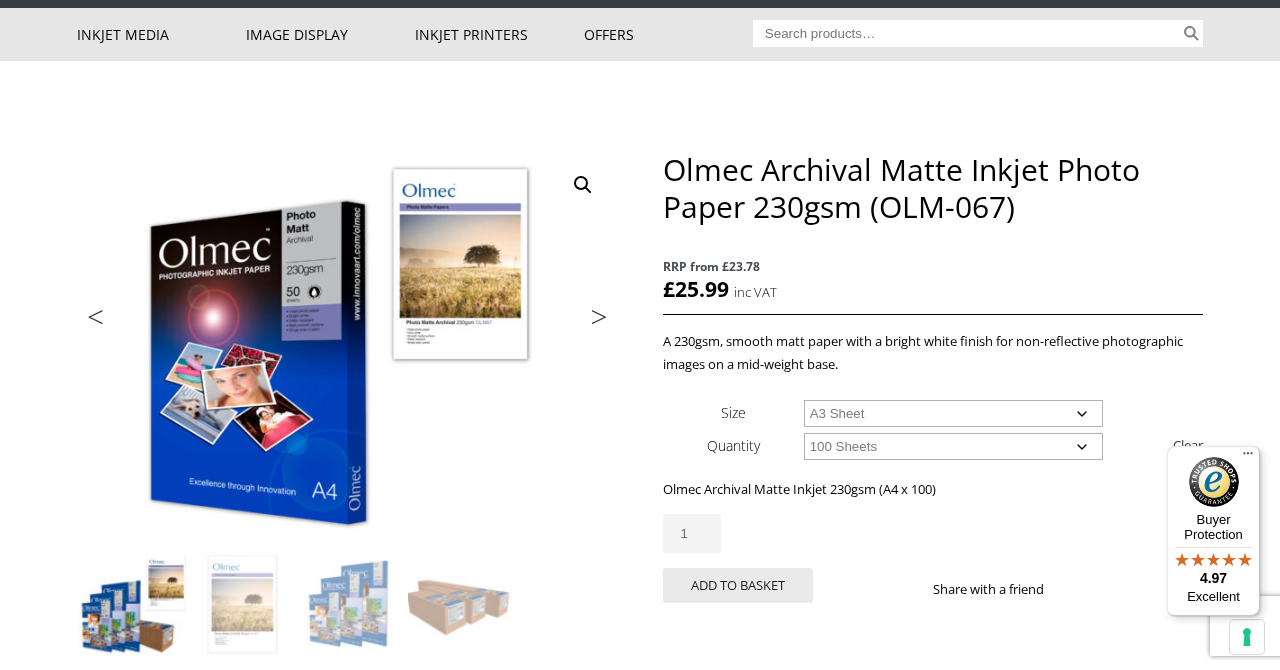 select on "a3-sheet" 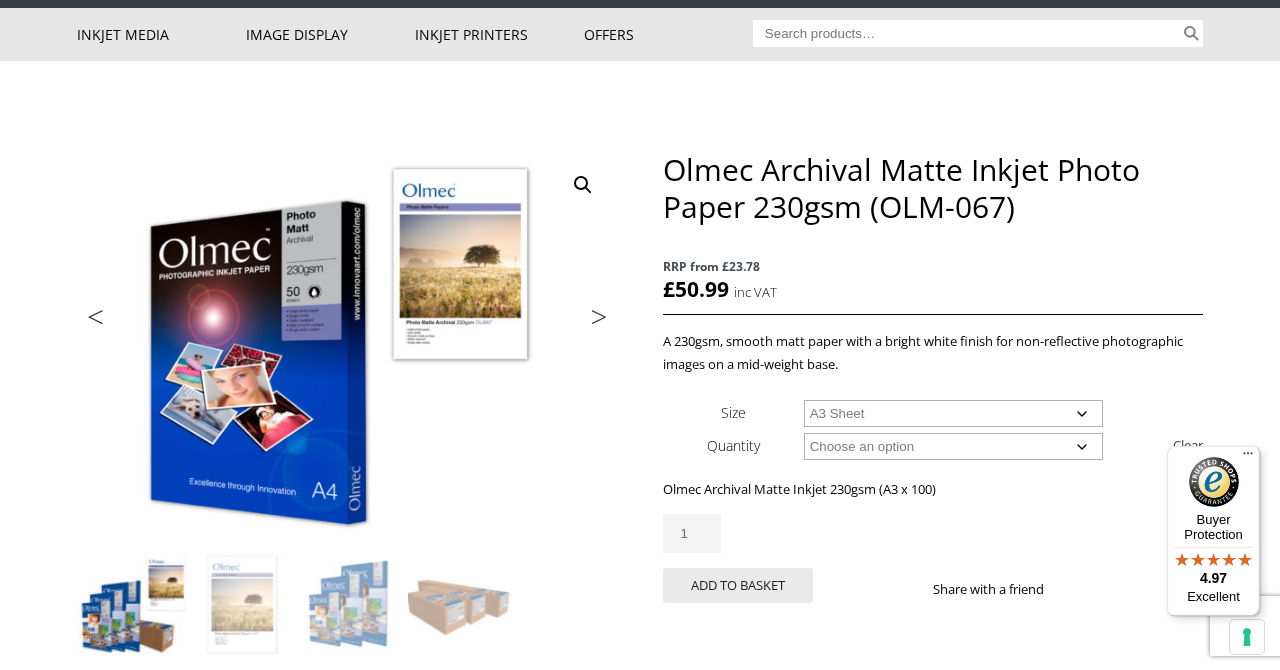 select on "50-sheets" 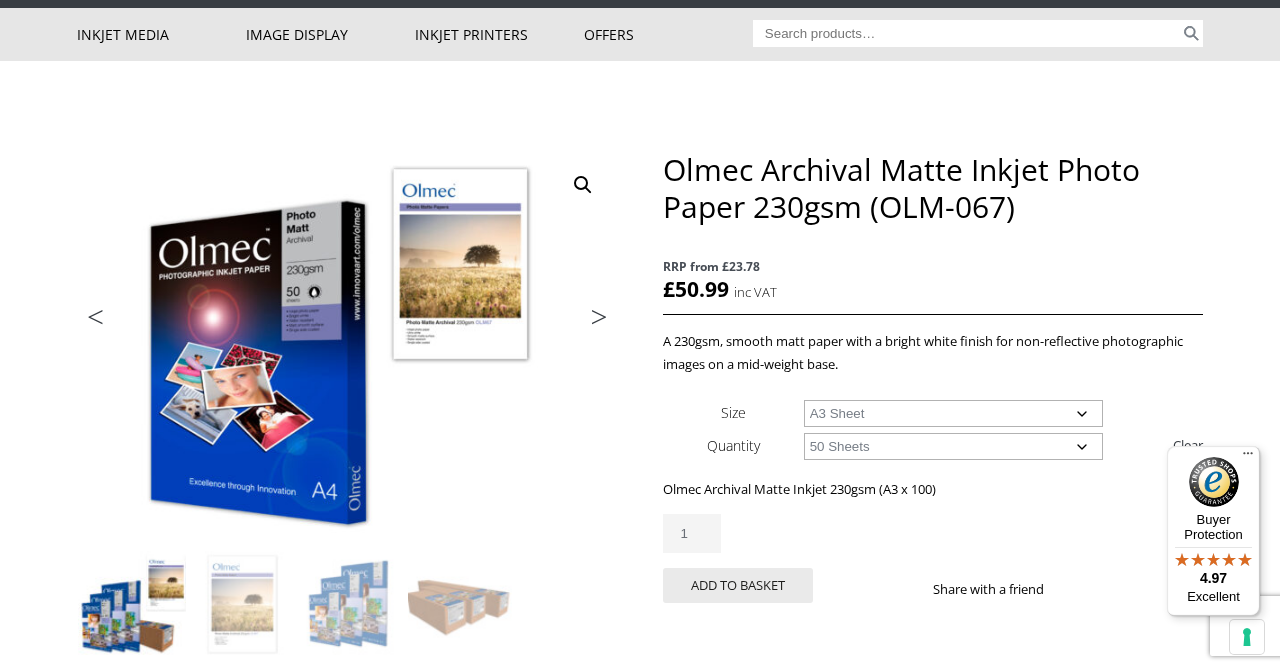select on "a3-sheet" 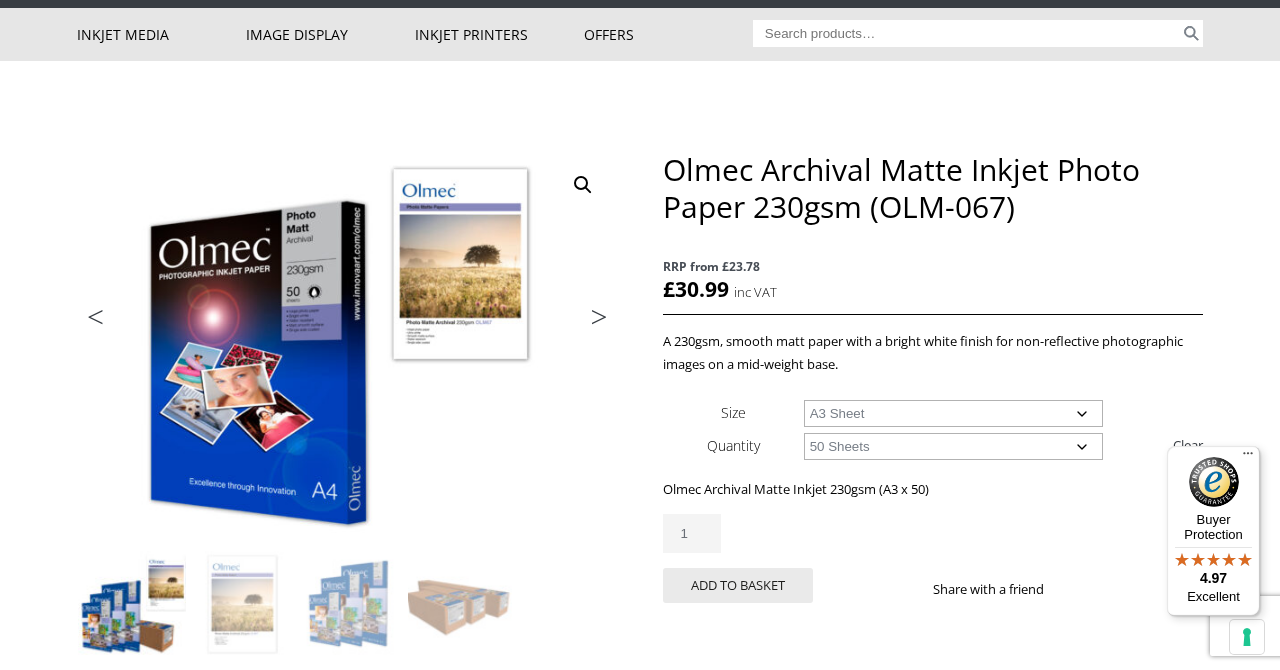 select on "100-sheets" 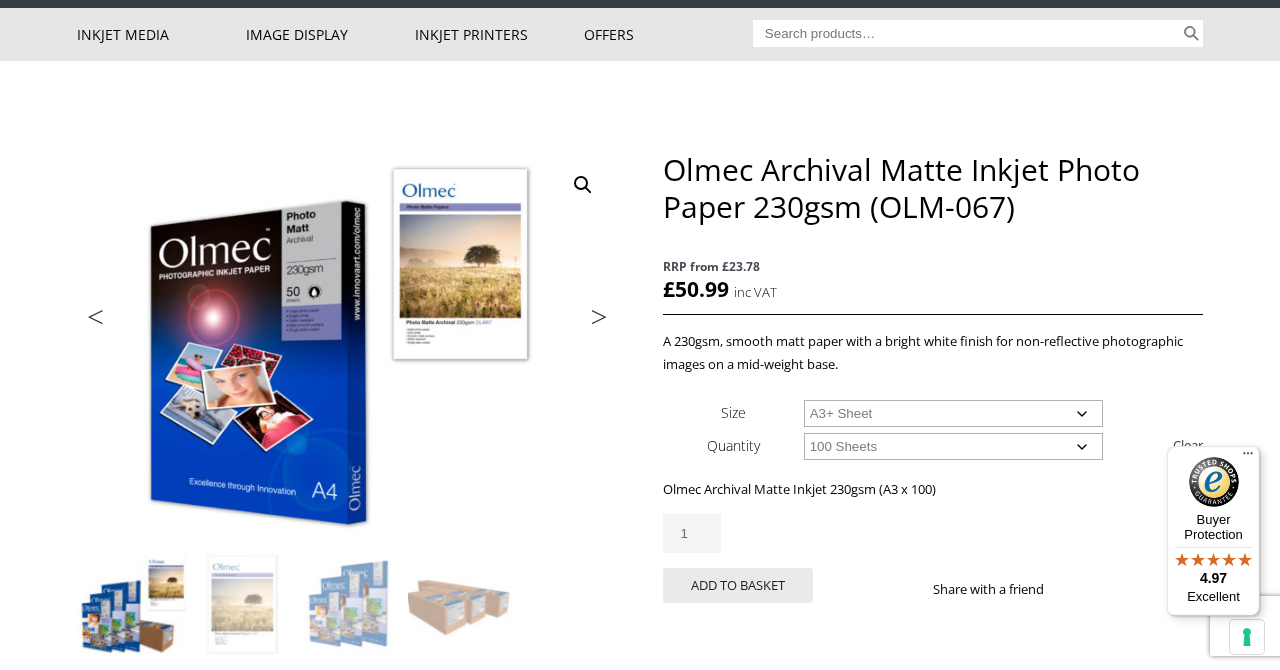 select on "a3-sheet-2" 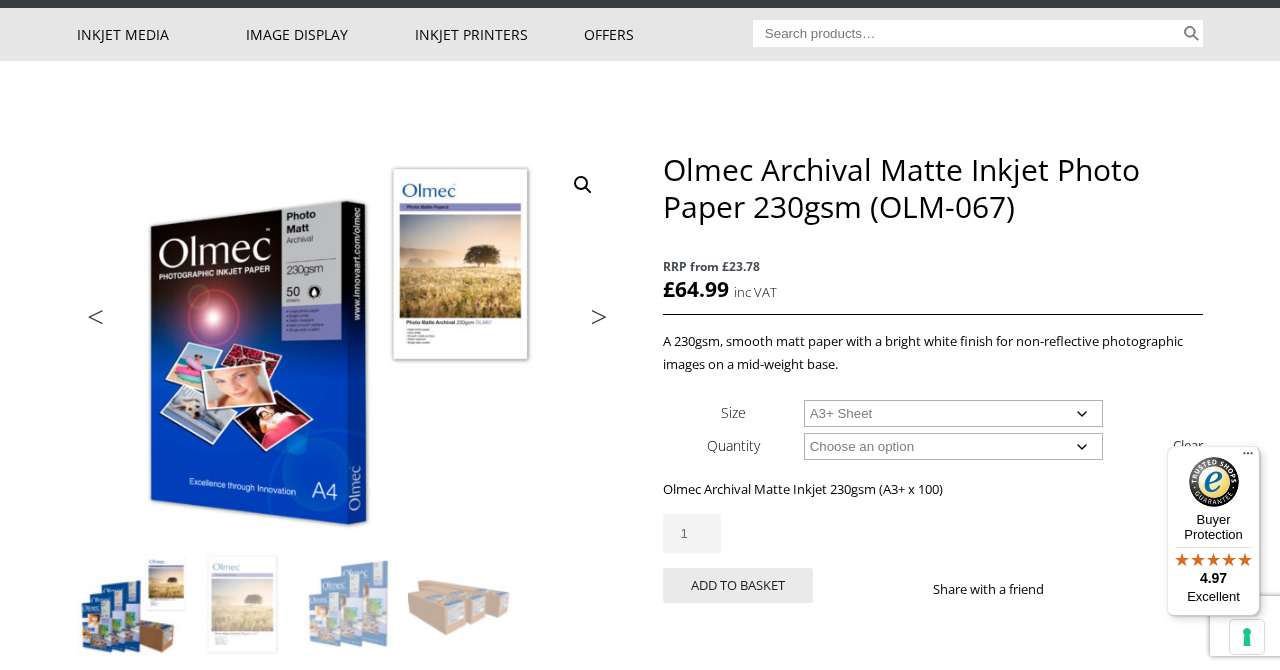 select on "50-sheets" 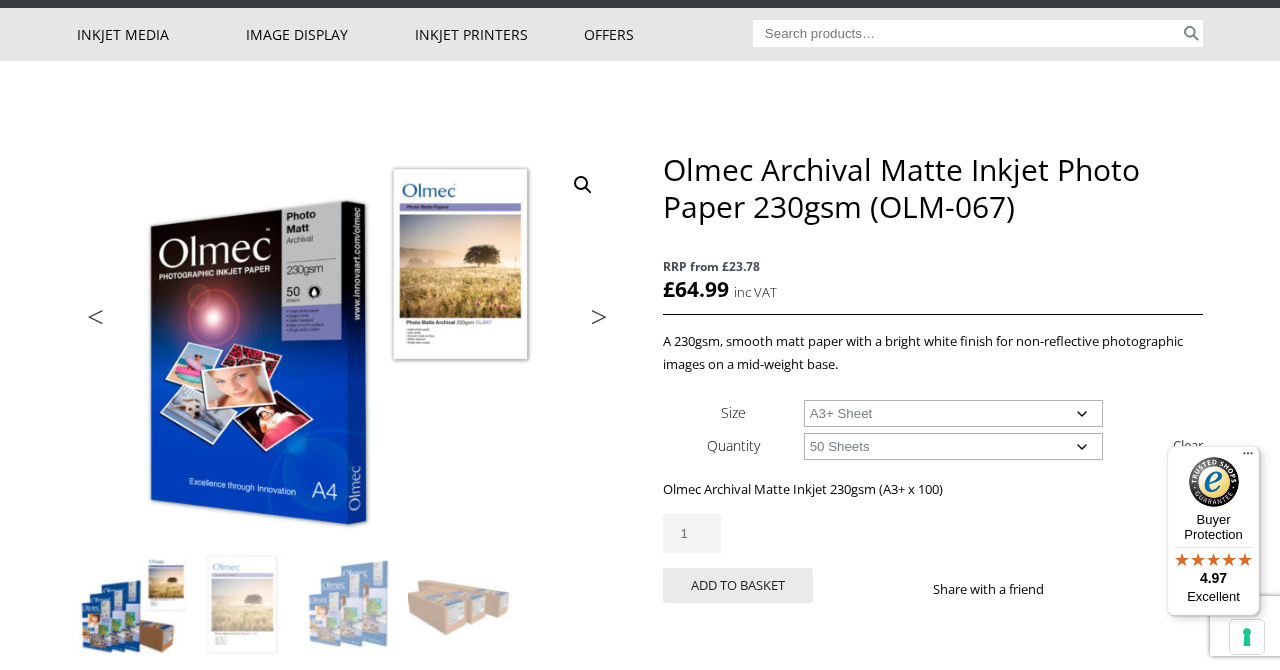 select on "a3-sheet-2" 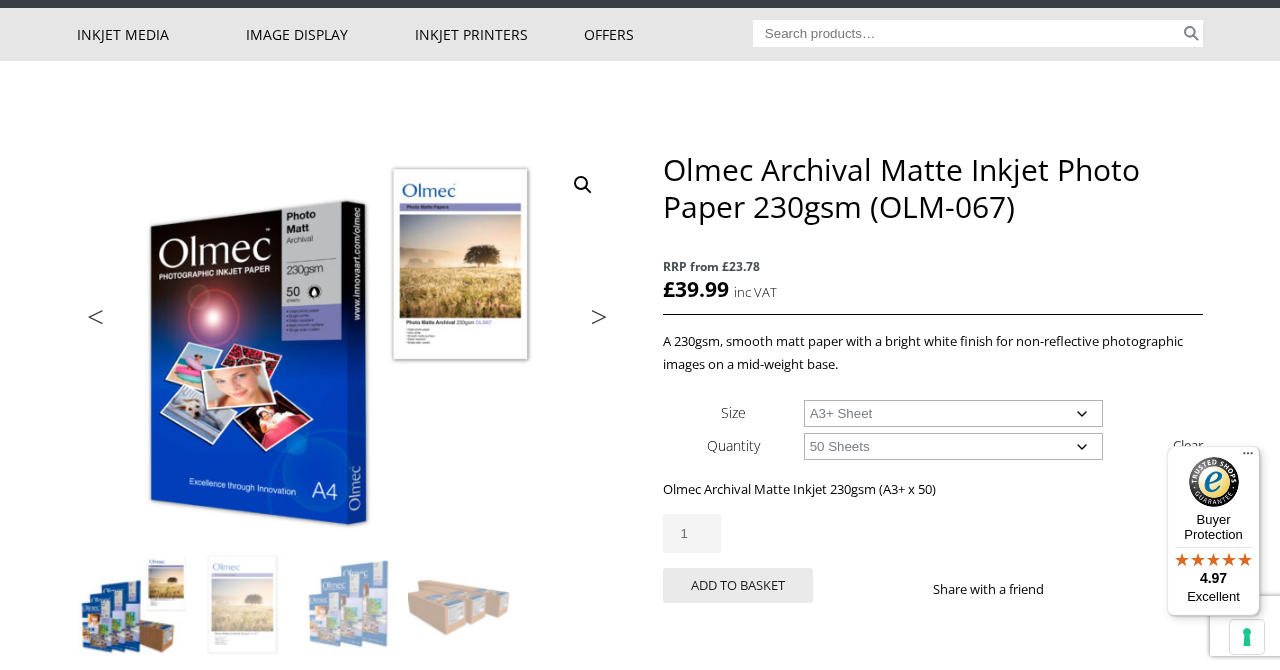 select on "100-sheets" 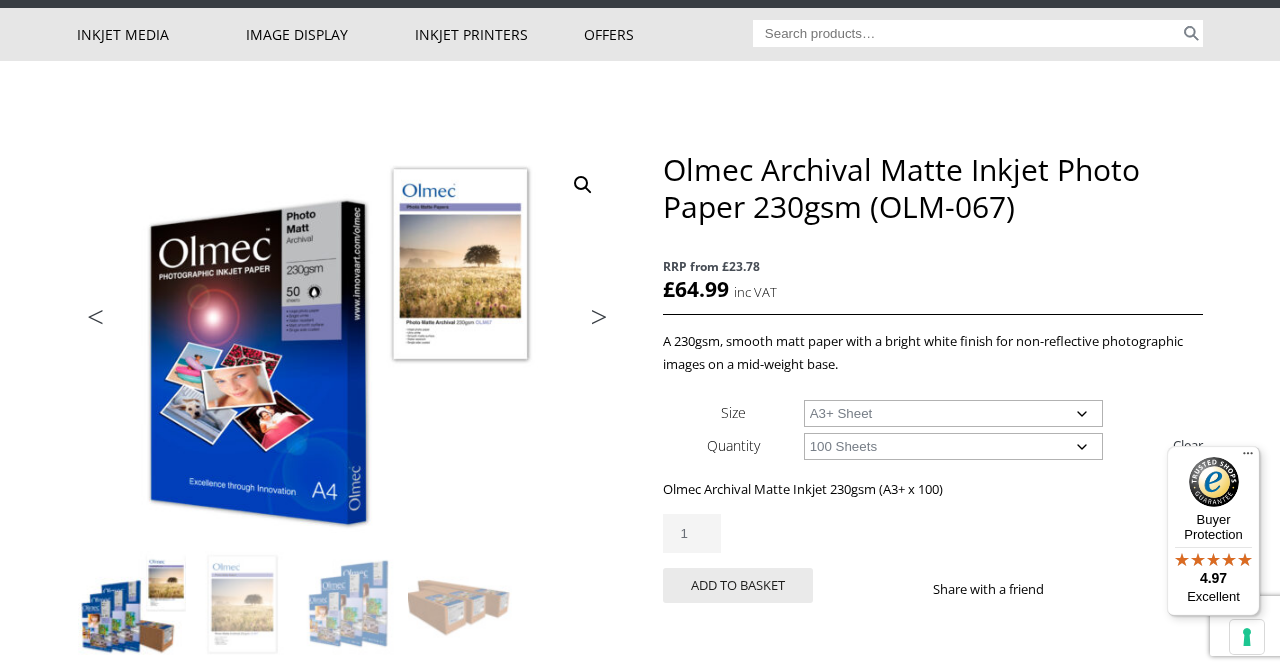 select on "a2-sheet" 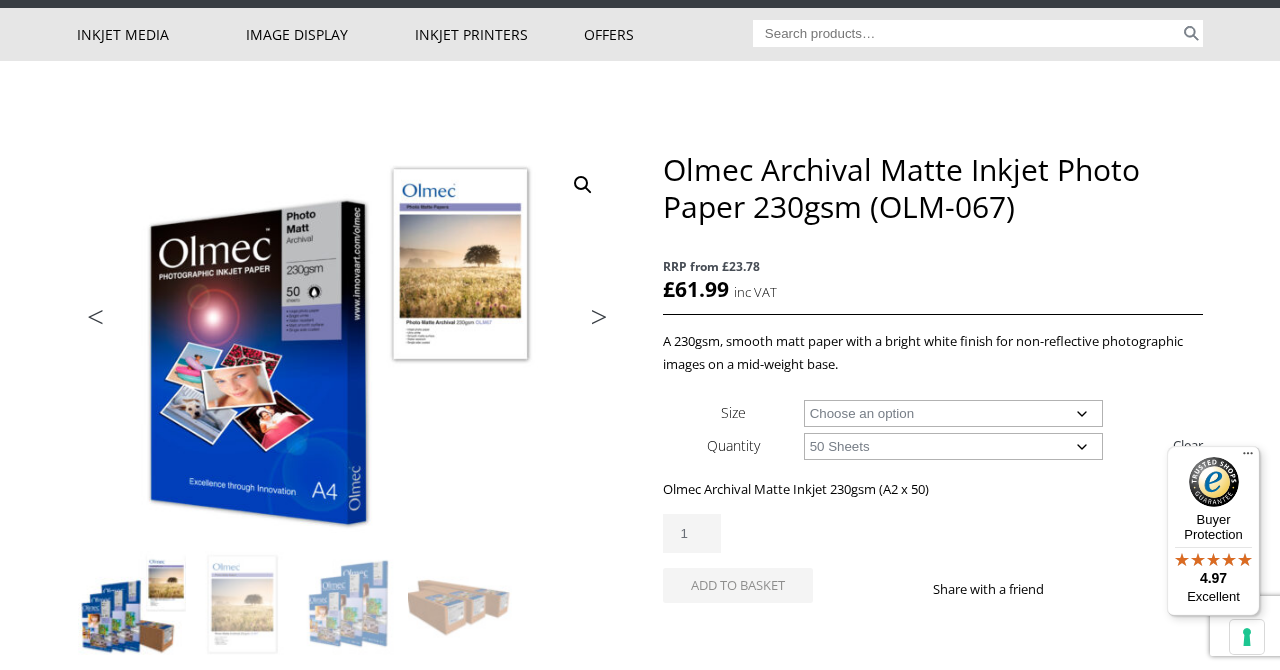 select on "100-sheets" 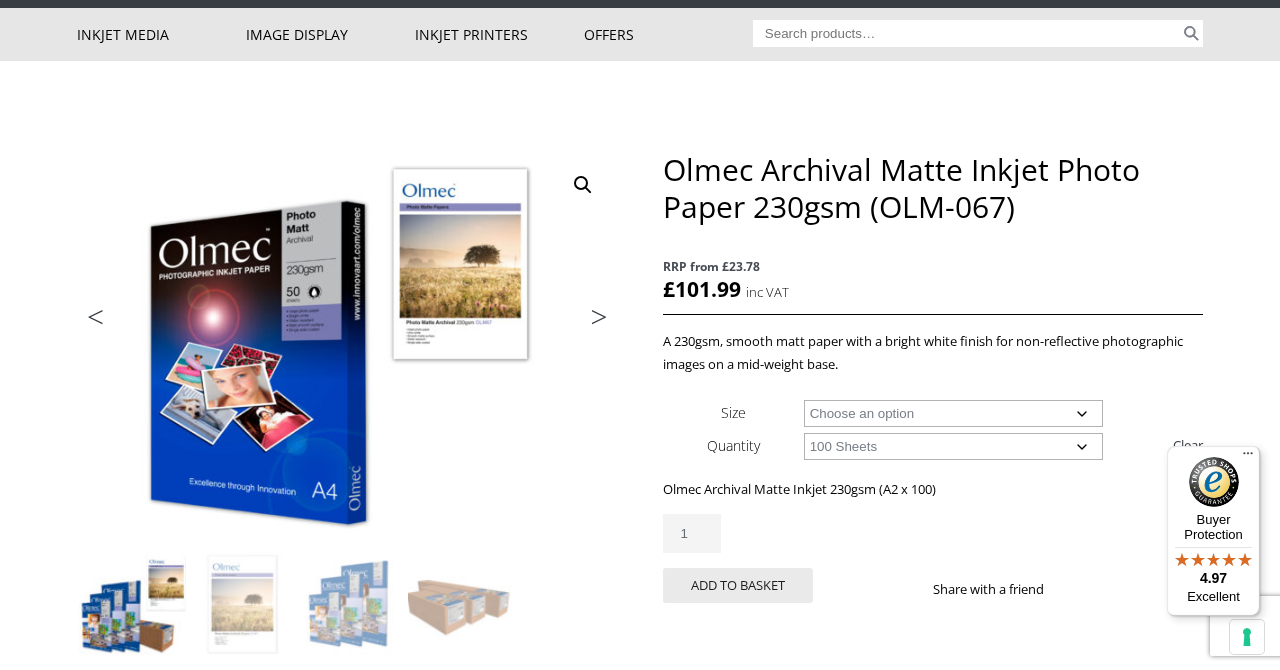 click on "Search for:" at bounding box center [967, 33] 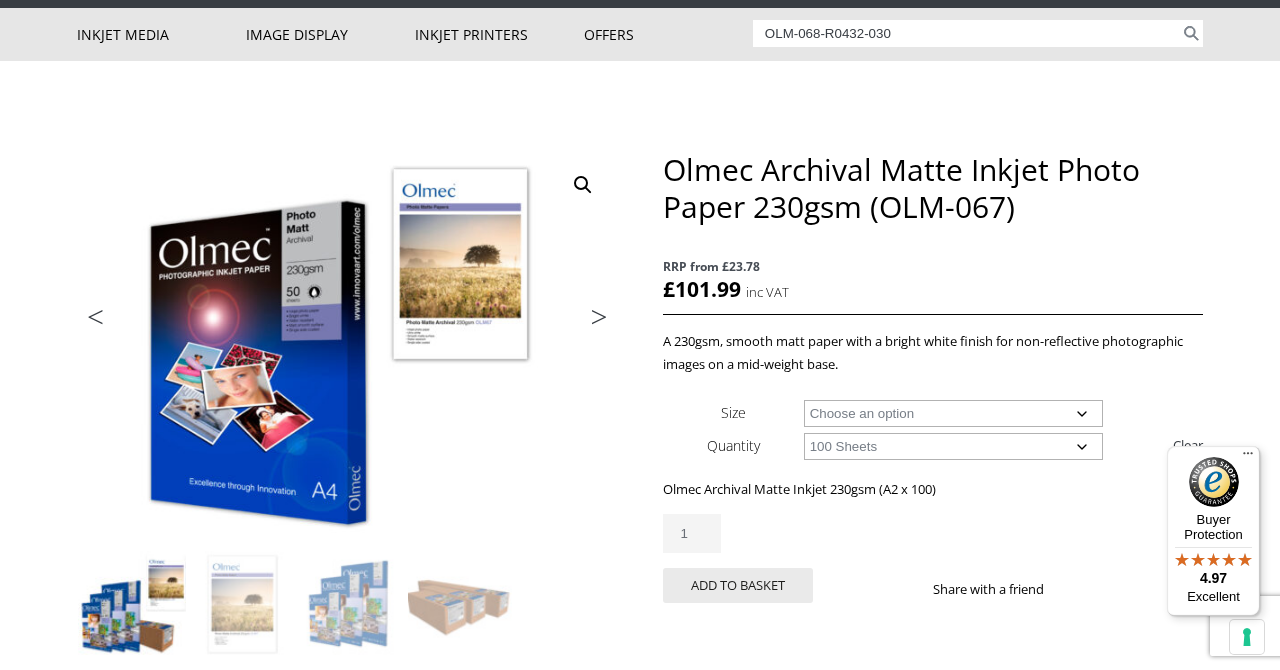 type on "OLM-068-R0432-030" 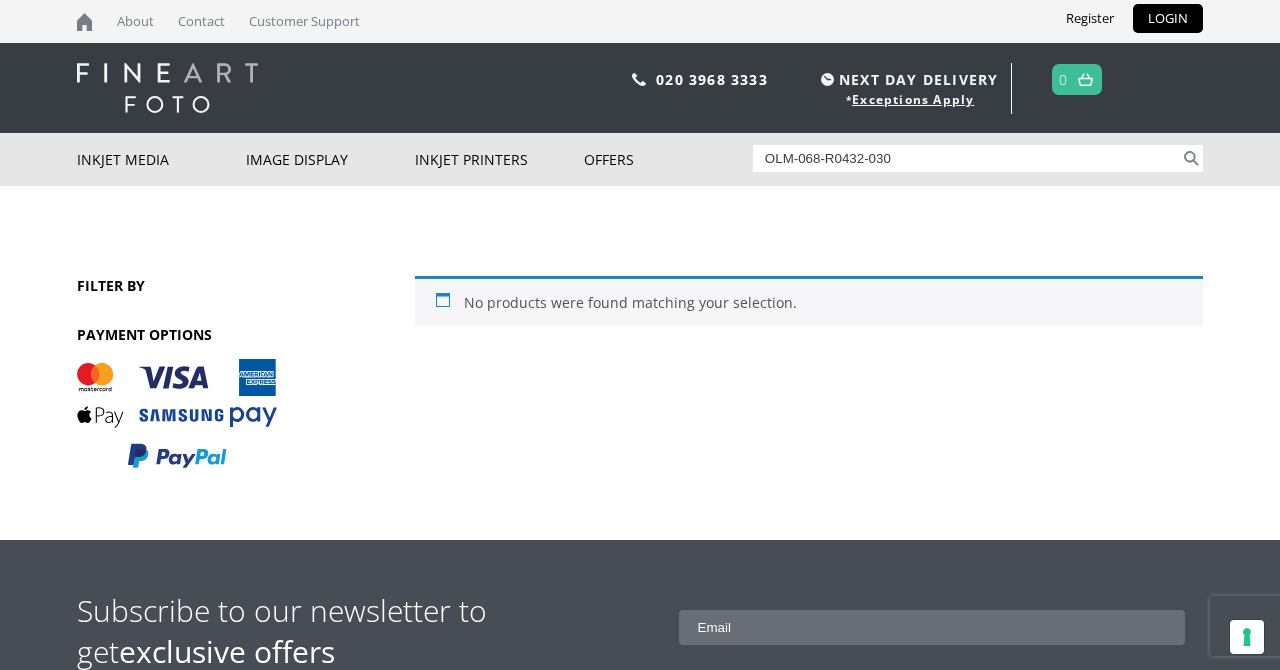 scroll, scrollTop: 0, scrollLeft: 0, axis: both 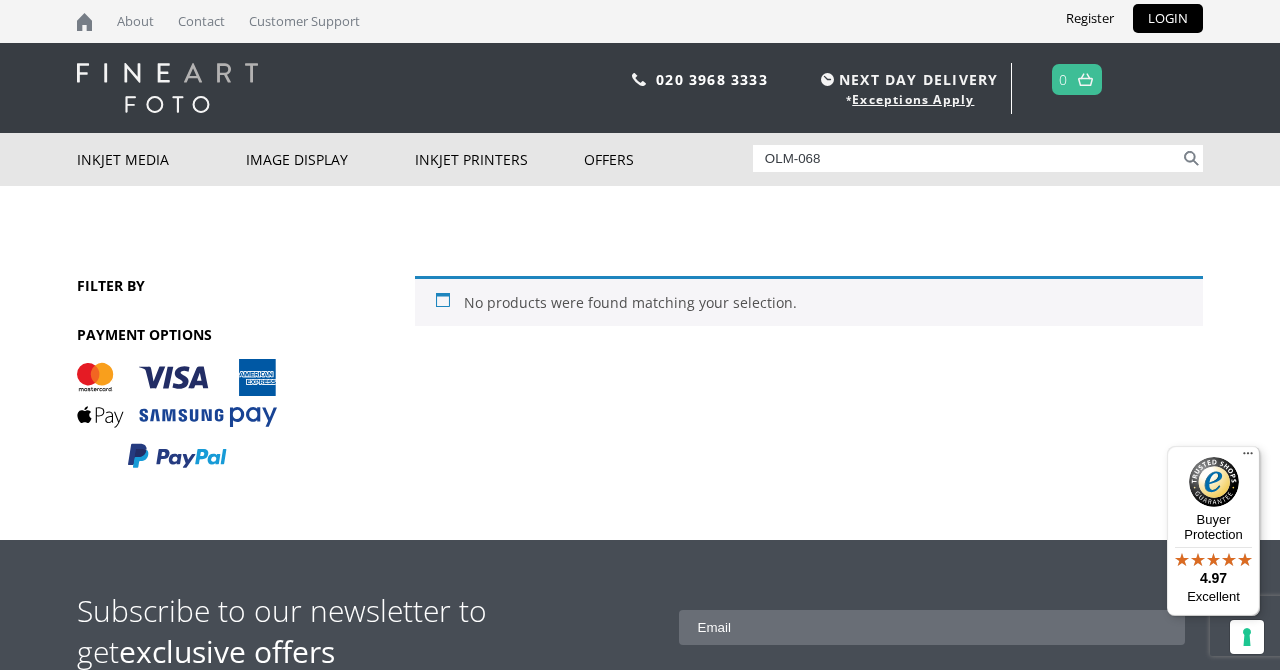 type on "OLM-068" 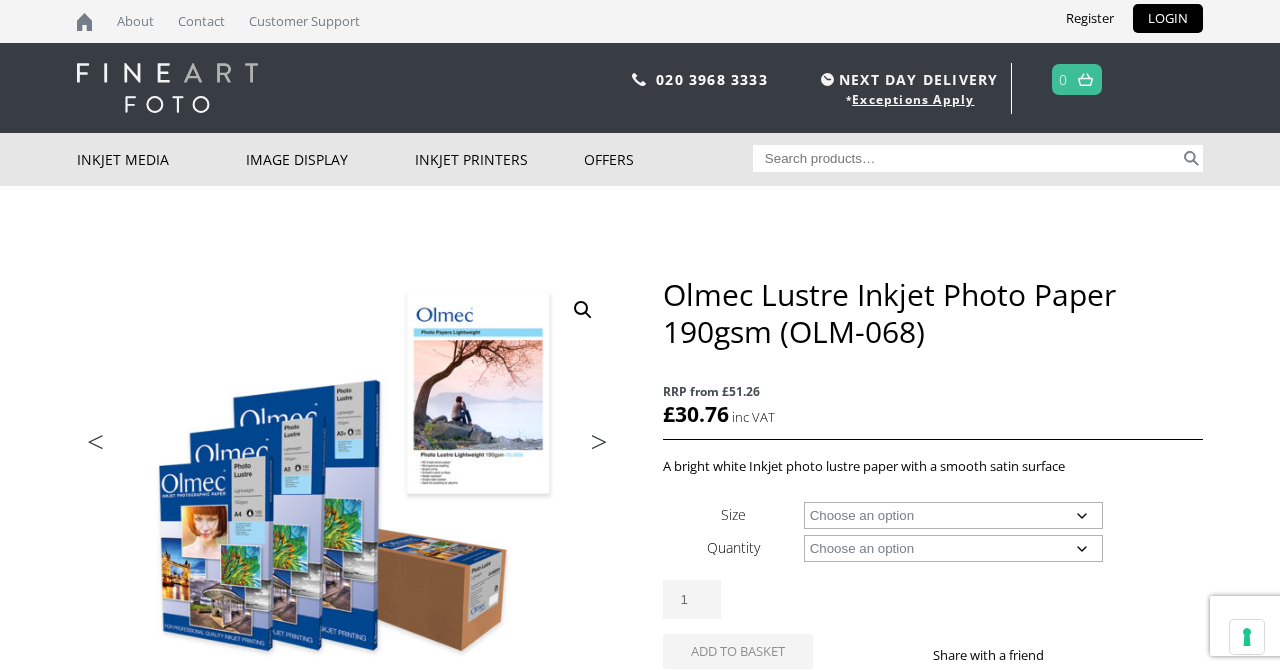 drag, startPoint x: 0, startPoint y: 0, endPoint x: 945, endPoint y: 301, distance: 991.77924 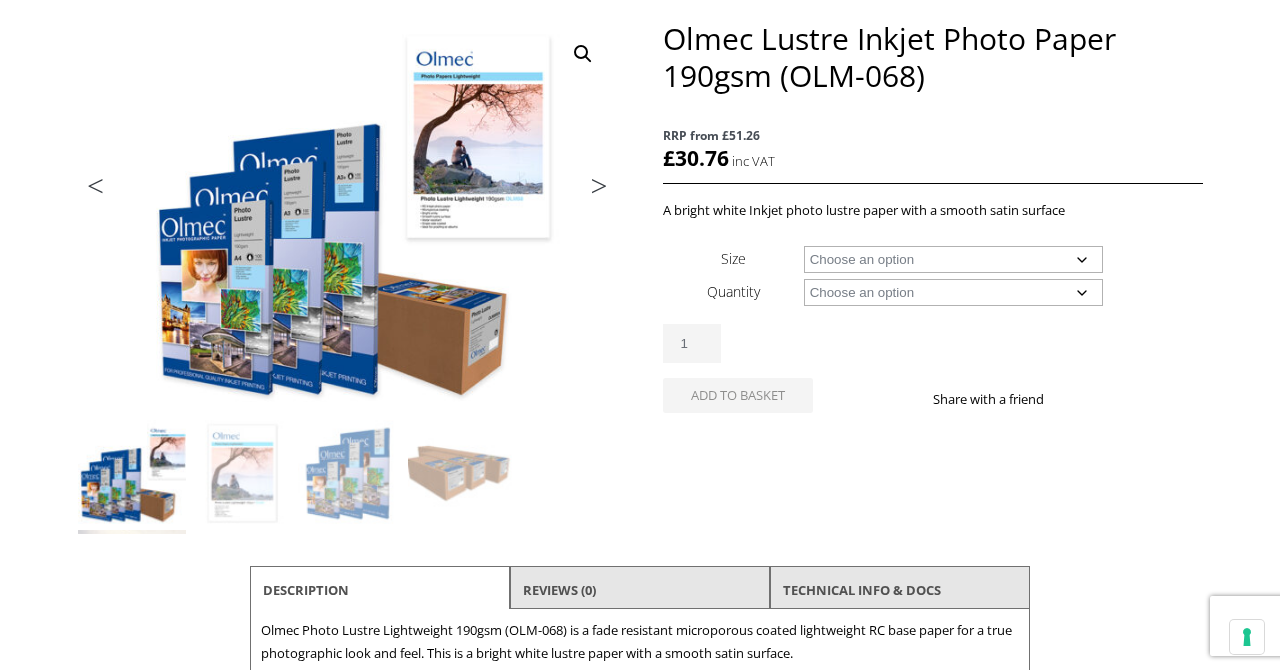 scroll, scrollTop: 256, scrollLeft: 0, axis: vertical 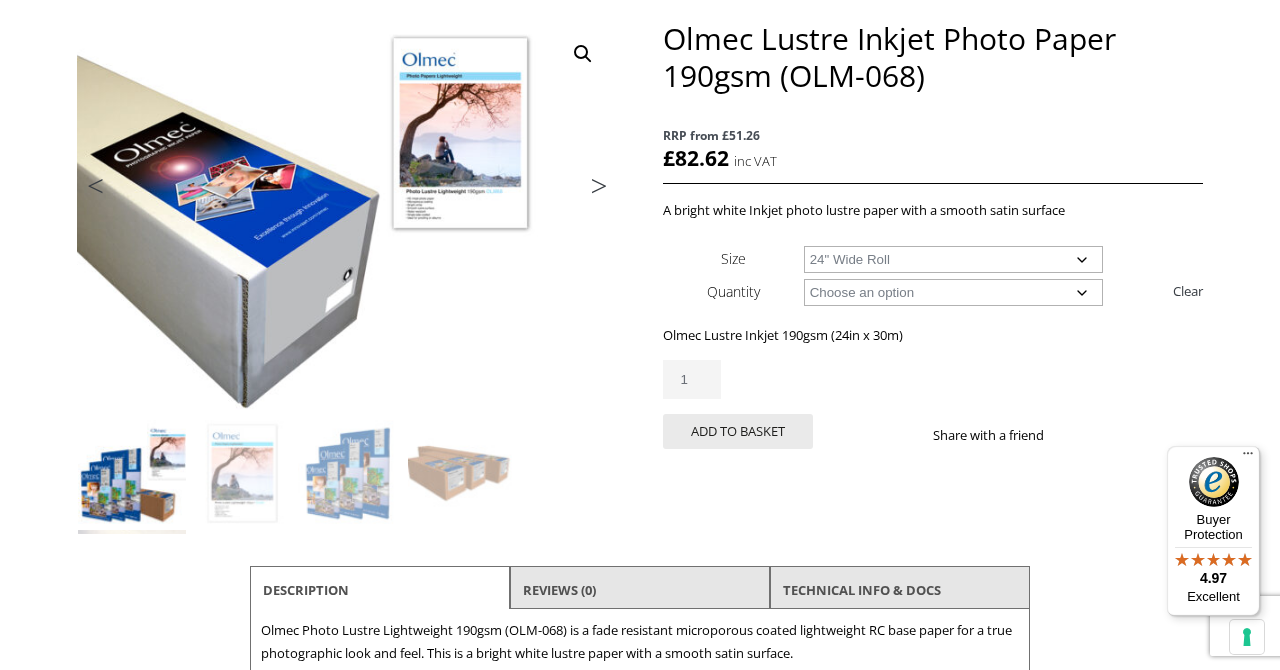 select on "44-wide-roll" 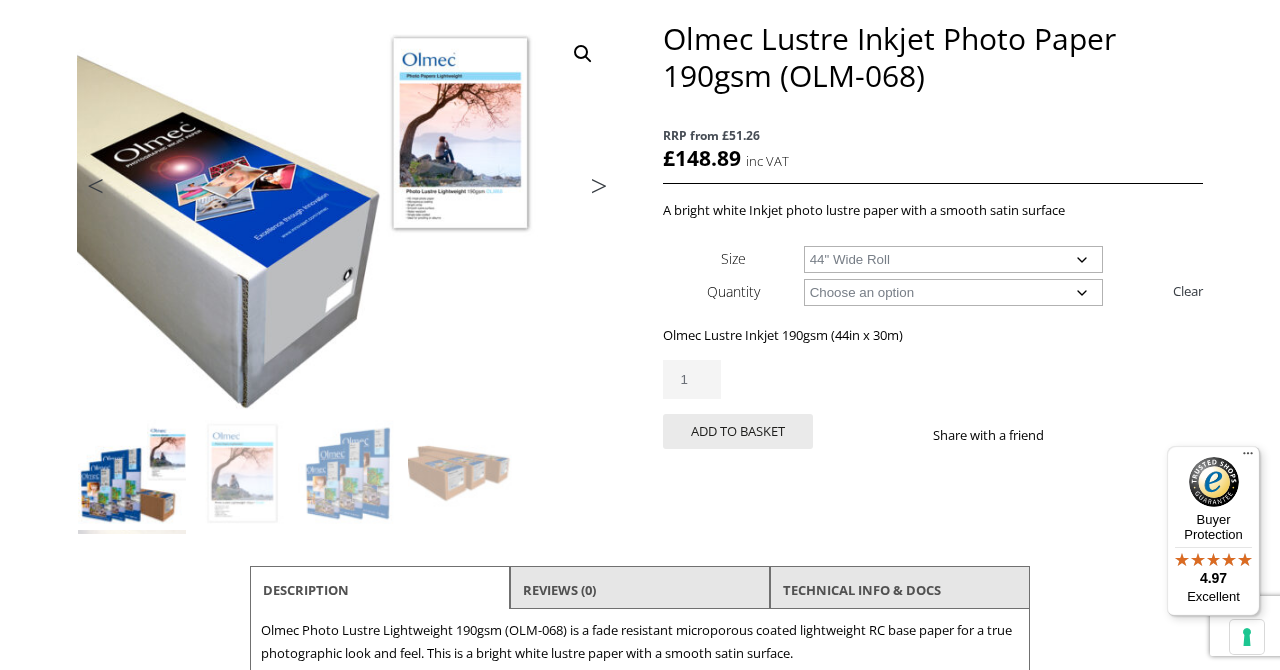 click on "Size
Choose an option 17" Wide Roll 24" Wide Roll 36" Wide Roll 44" Wide Roll
Quantity
Choose an option 30m Clear
Olmec Lustre Inkjet 190gsm (44in x 30m)
£ 148.89   inc VAT RRP from £51.26
4 in stock
Olmec Lustre Inkjet Photo Paper 190gsm (OLM-068) quantity
1
Add to basket
Share with a friend" 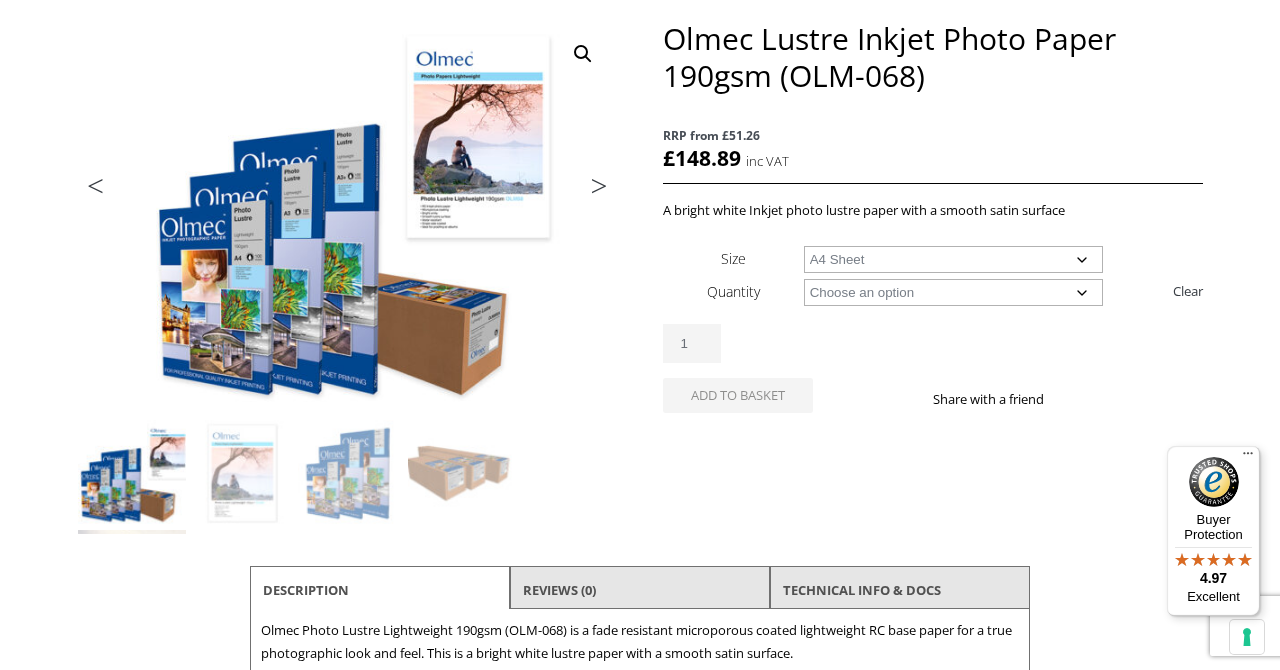 select on "a4-sheet" 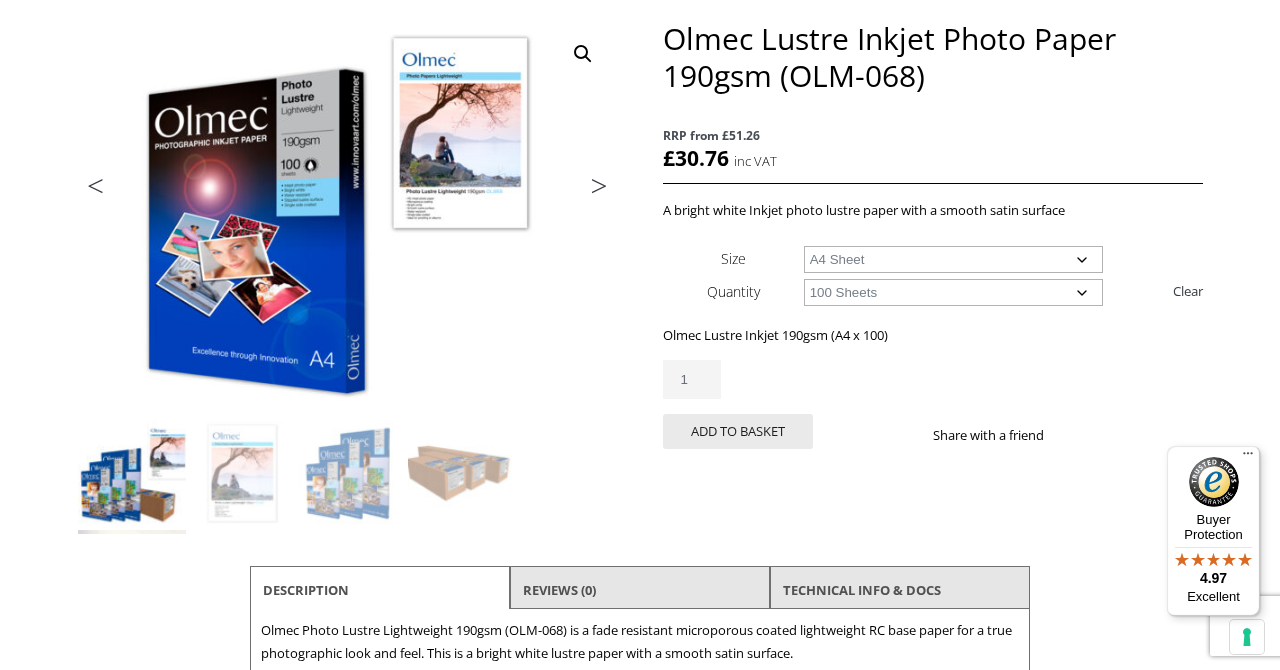 select on "a3-sheet" 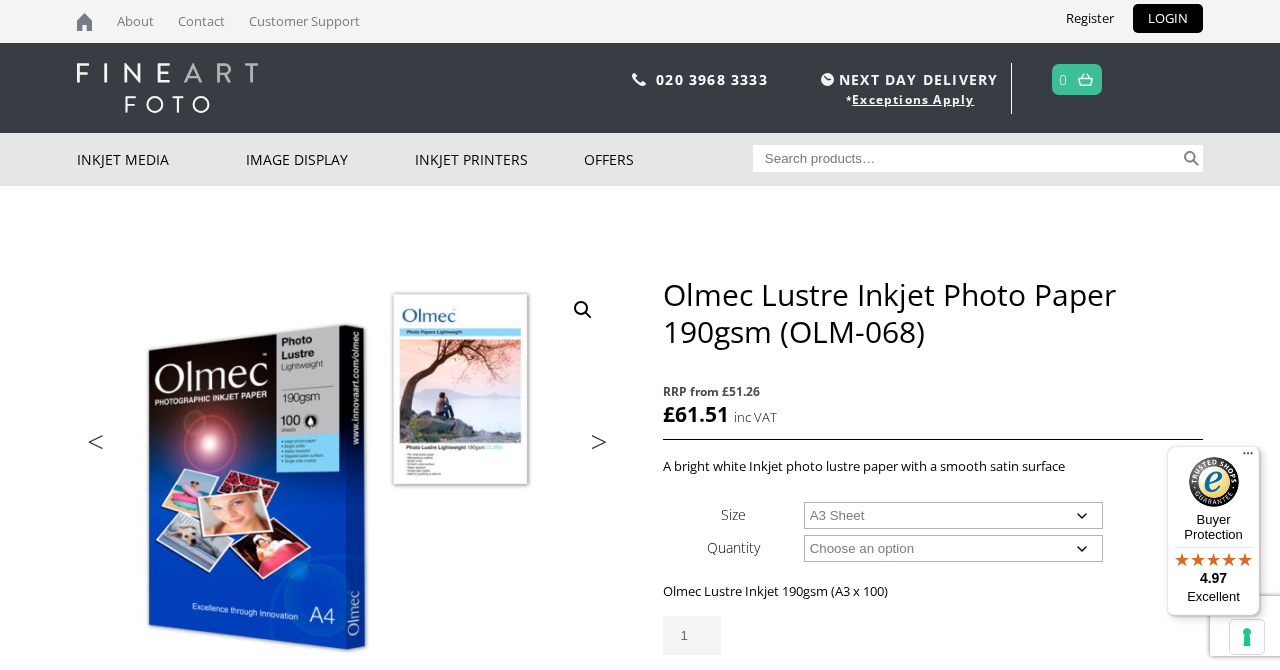 scroll, scrollTop: 0, scrollLeft: 0, axis: both 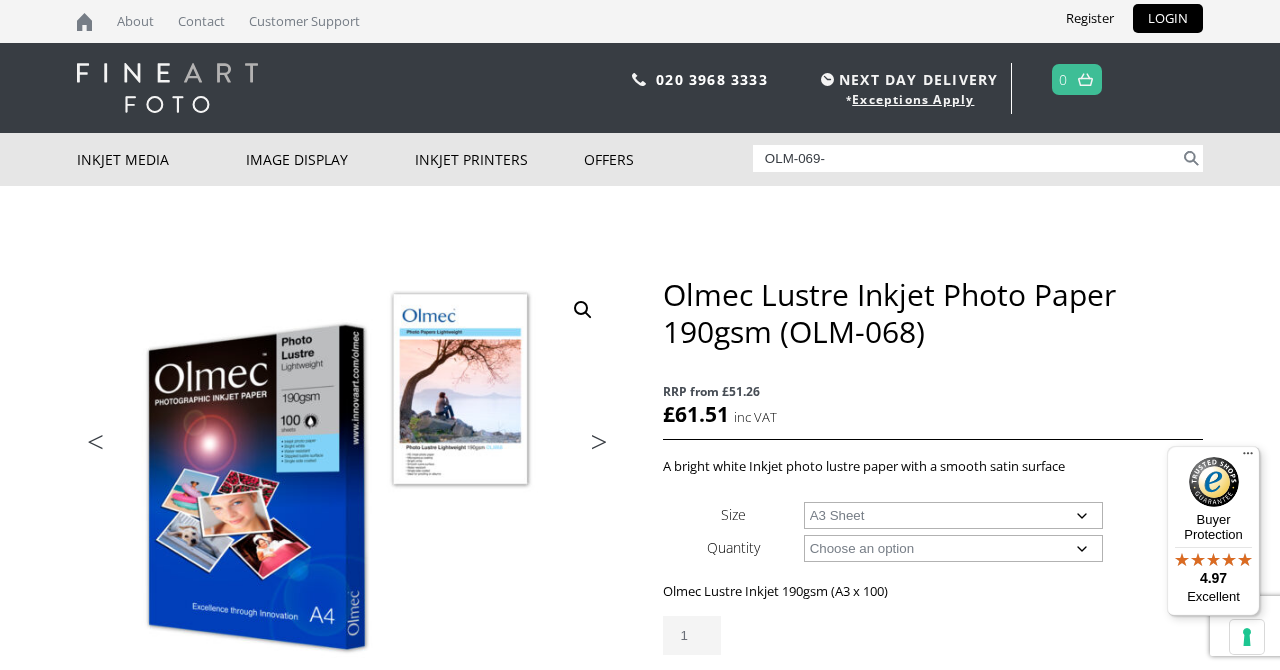 type on "OLM-069-" 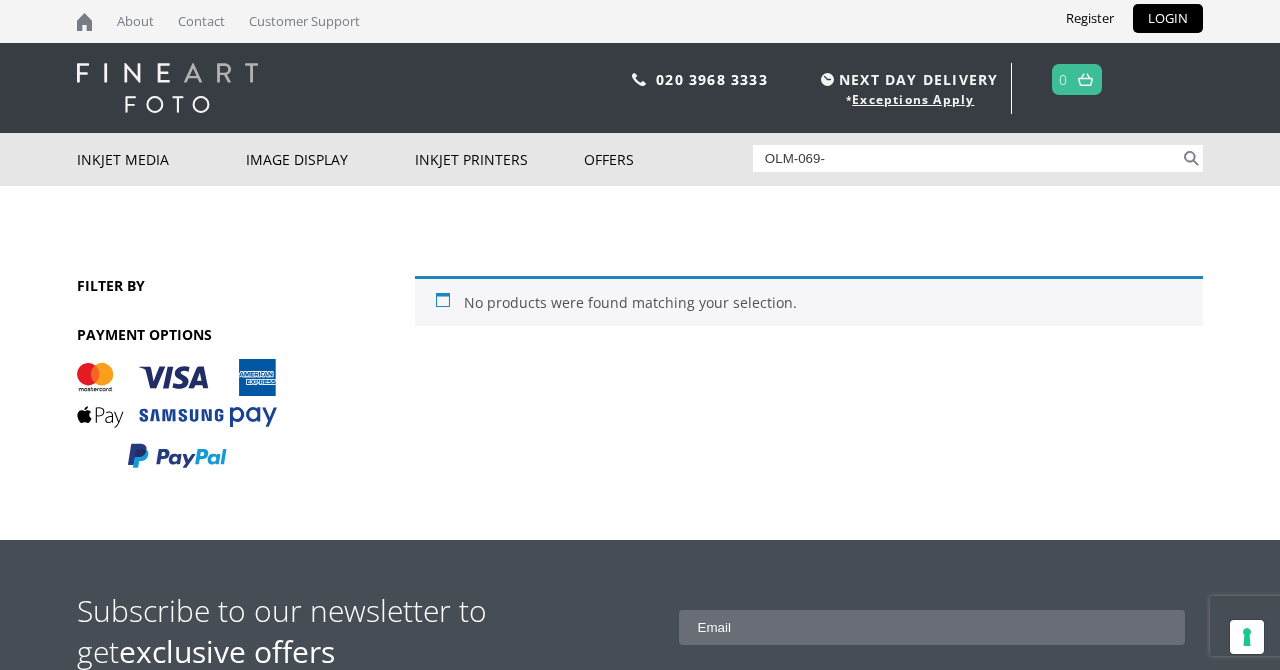 scroll, scrollTop: 0, scrollLeft: 0, axis: both 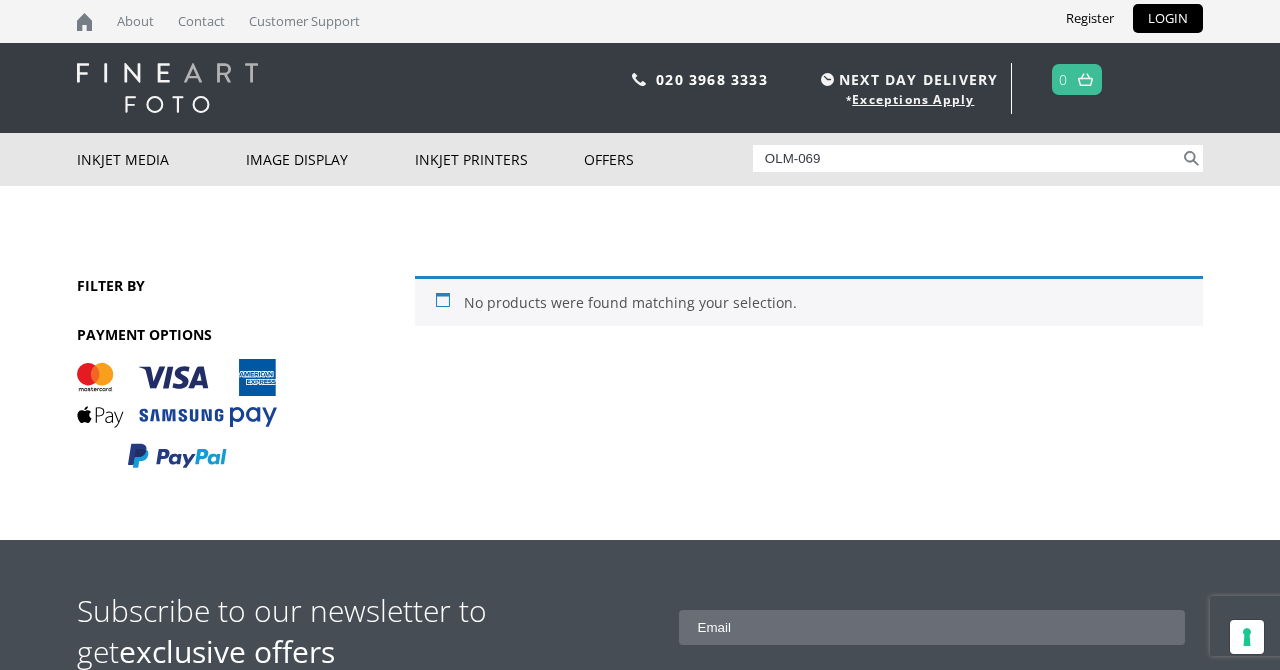 type on "OLM-069" 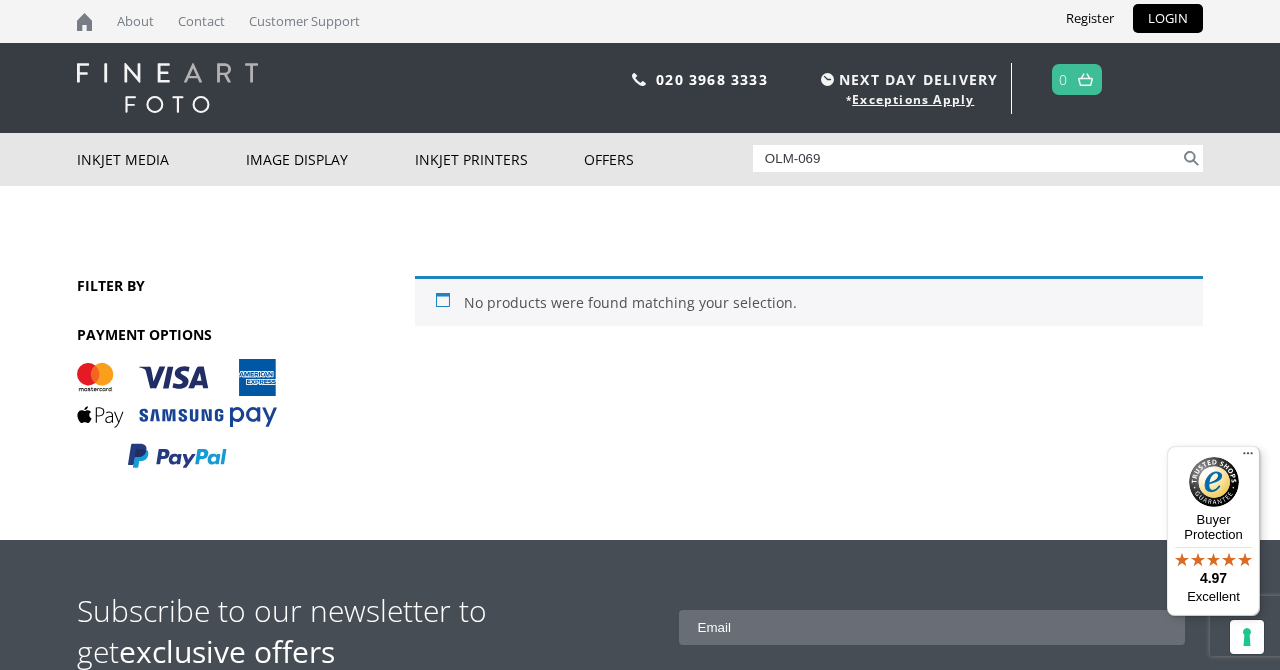 scroll, scrollTop: 0, scrollLeft: 0, axis: both 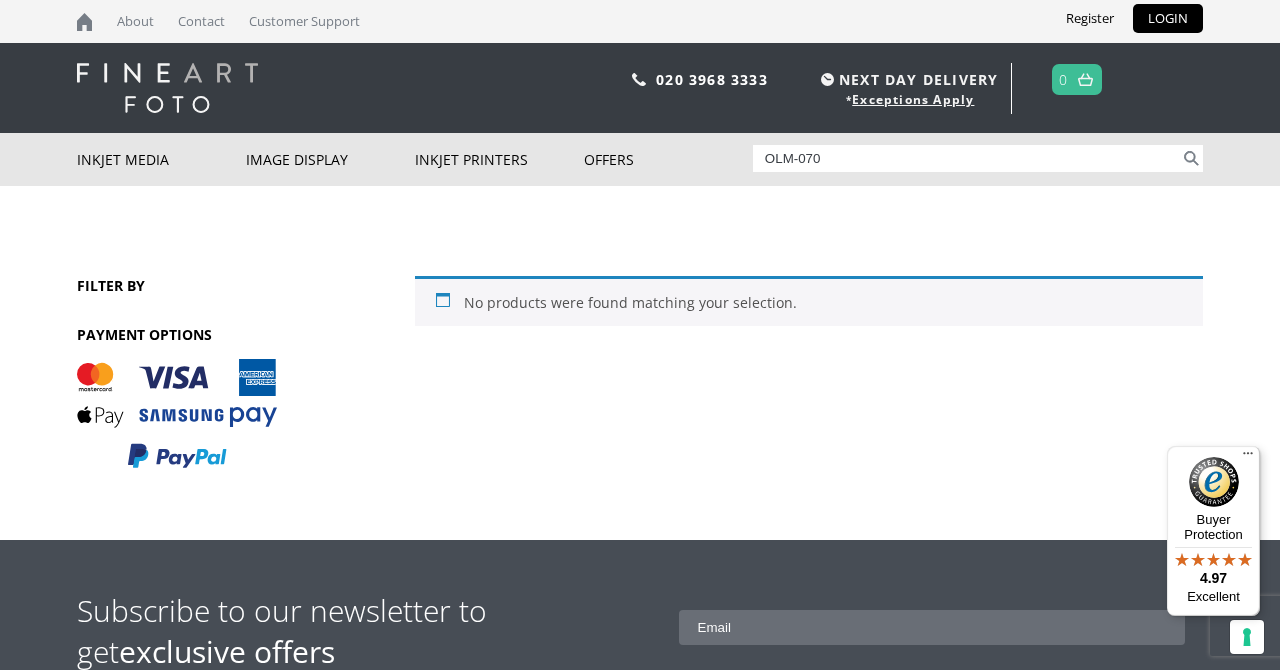 type on "OLM-070" 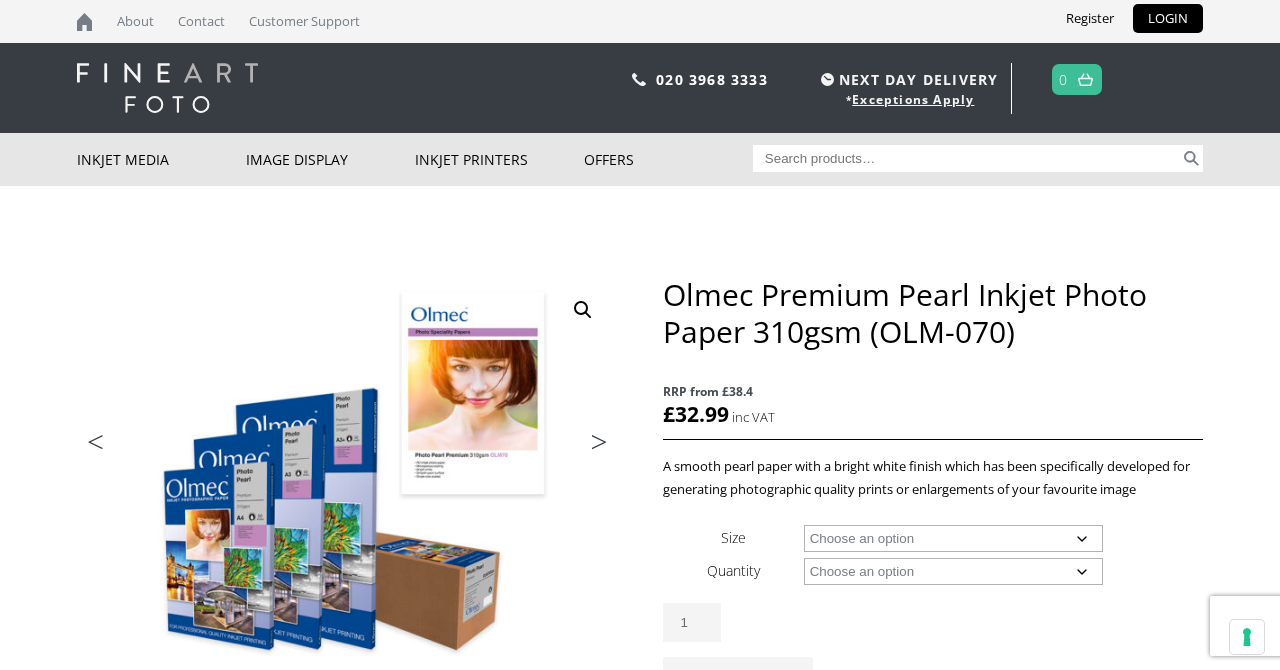 scroll, scrollTop: 244, scrollLeft: 0, axis: vertical 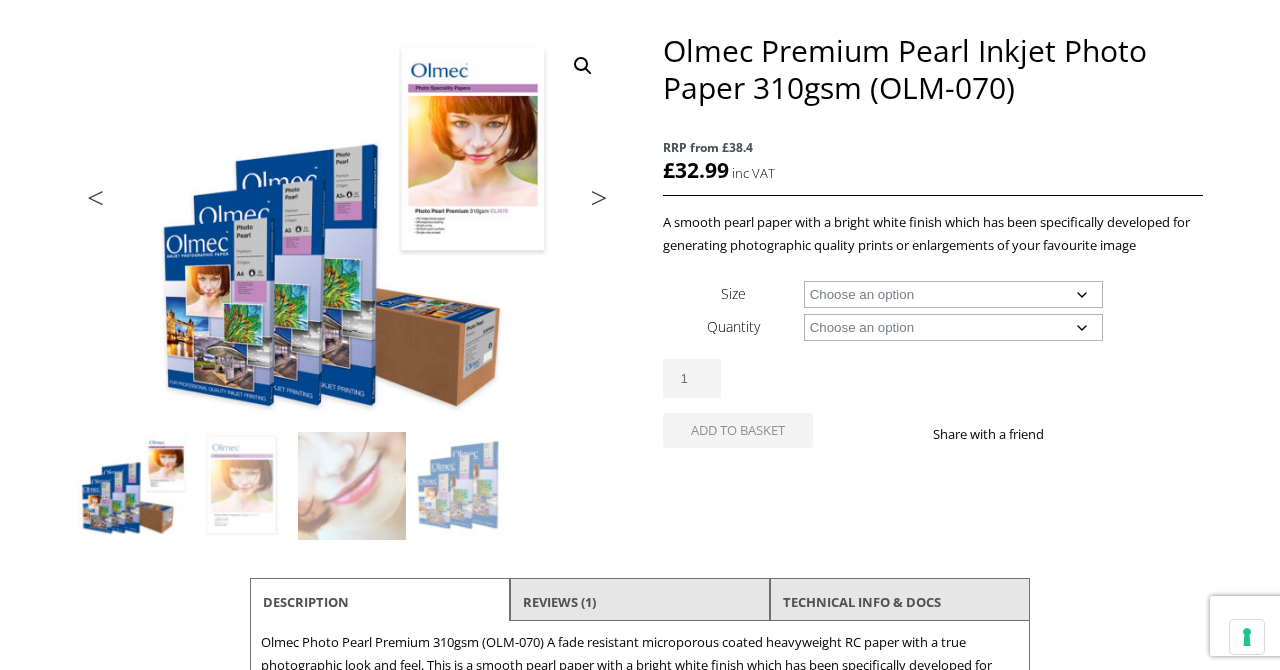 select on "25m" 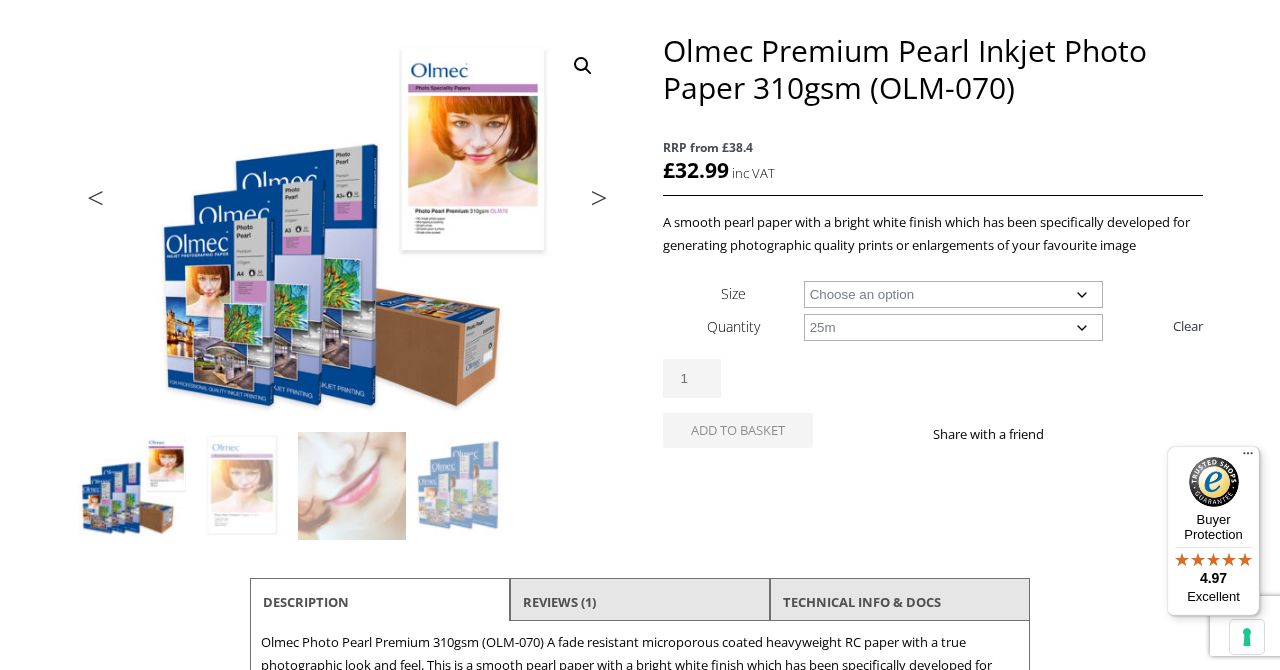 scroll, scrollTop: 244, scrollLeft: 0, axis: vertical 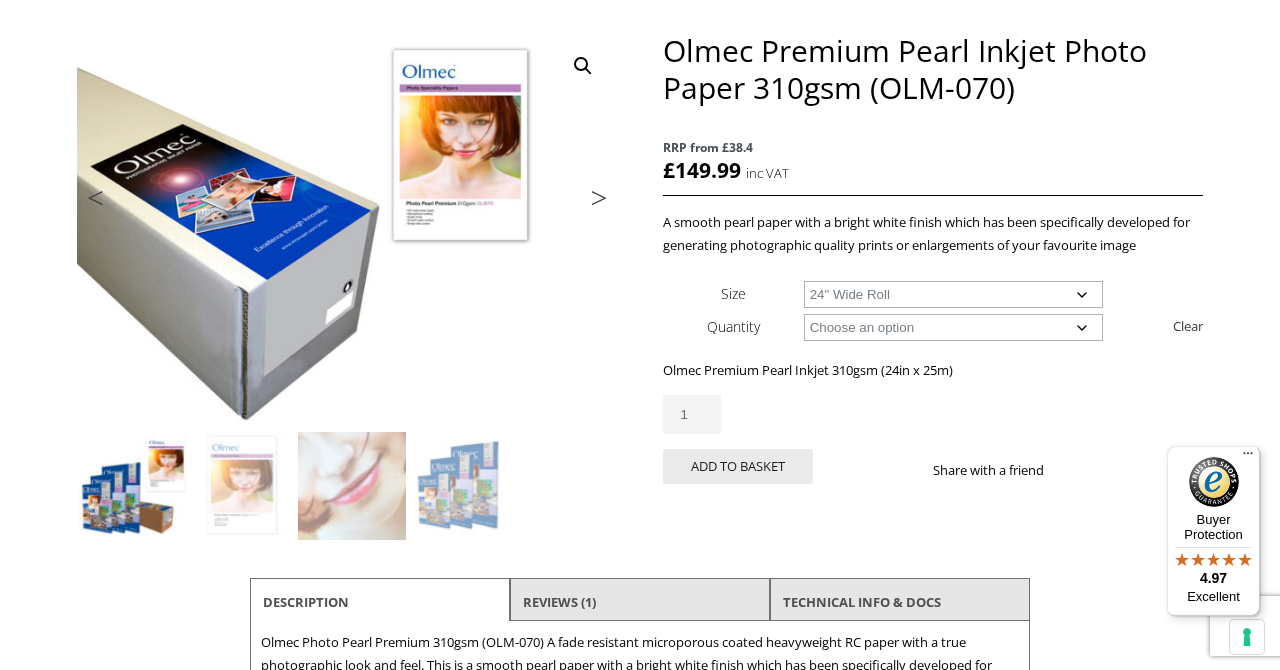 select on "44-wide-roll" 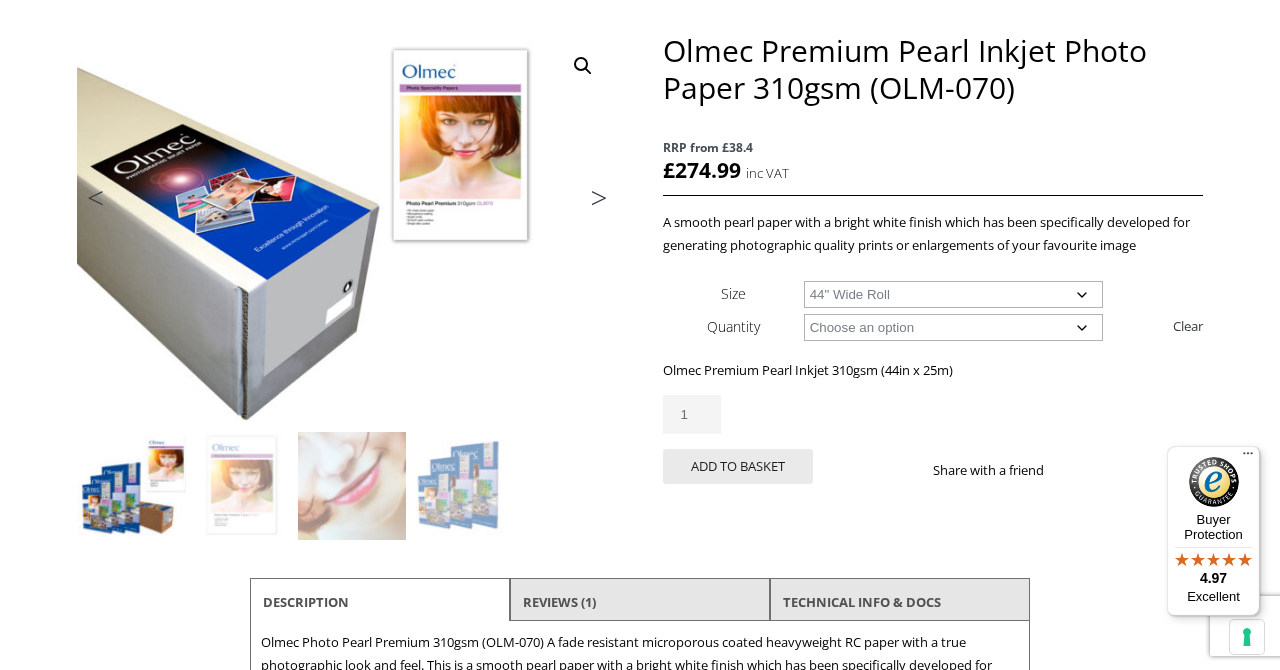 select 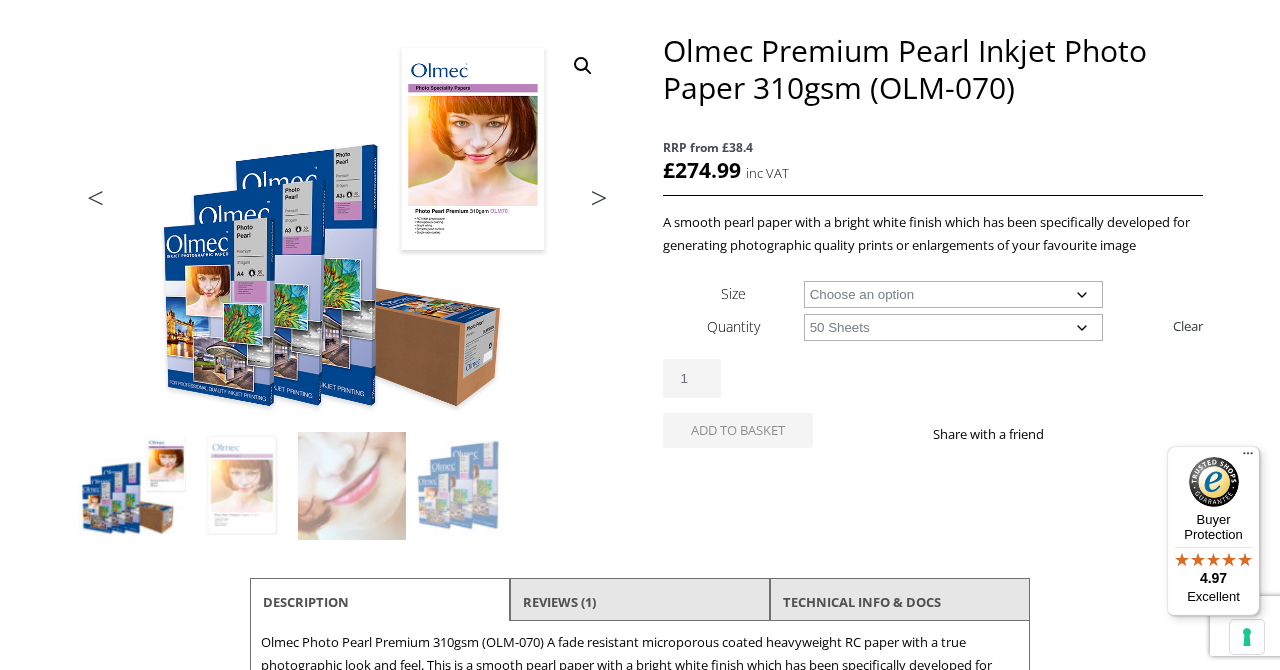 select on "50-sheets" 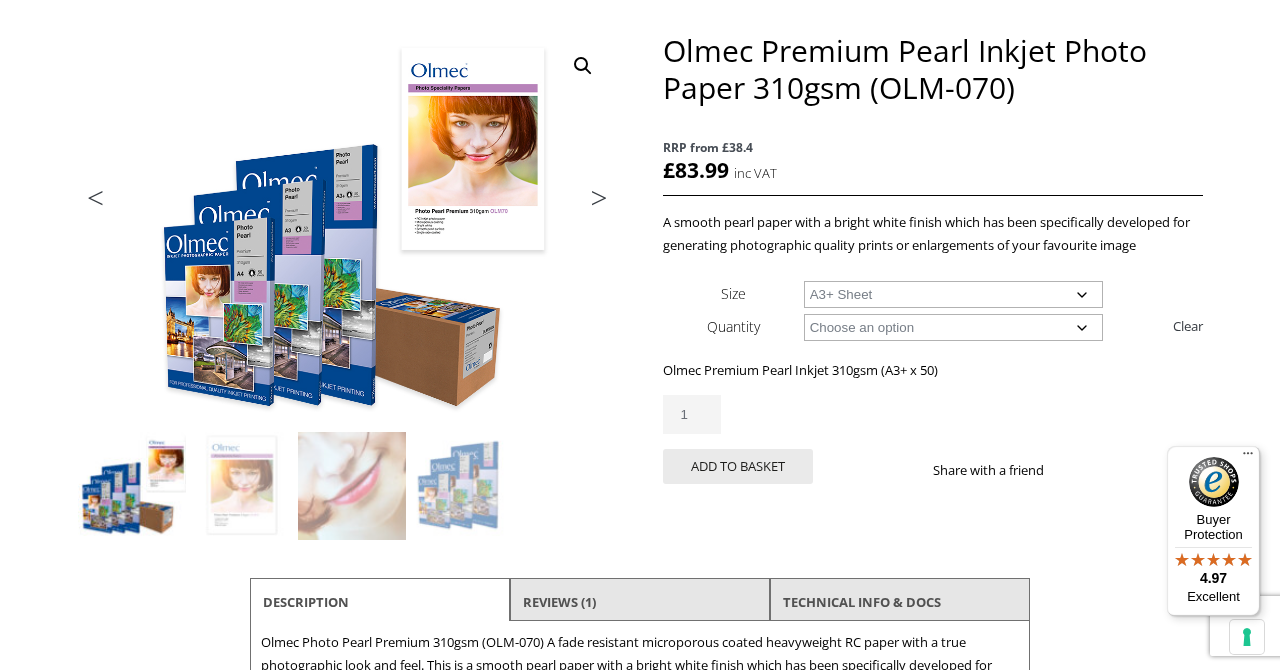 select on "a2-sheet" 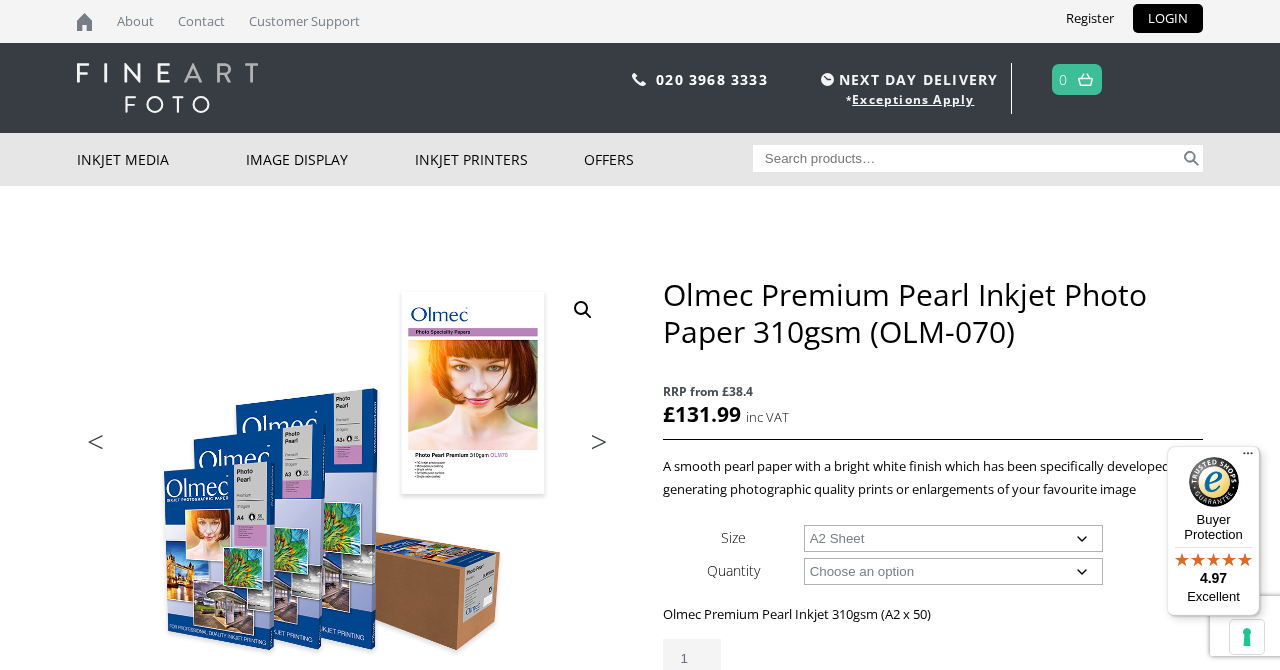 scroll, scrollTop: 0, scrollLeft: 0, axis: both 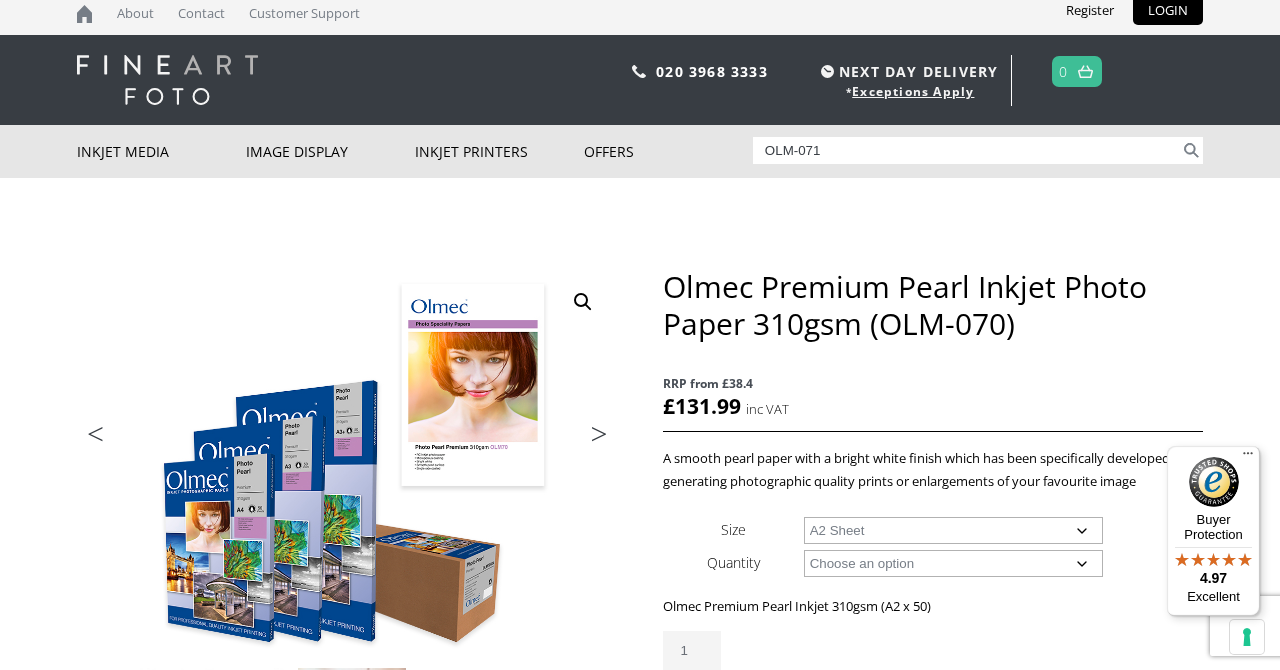 type on "OLM-071" 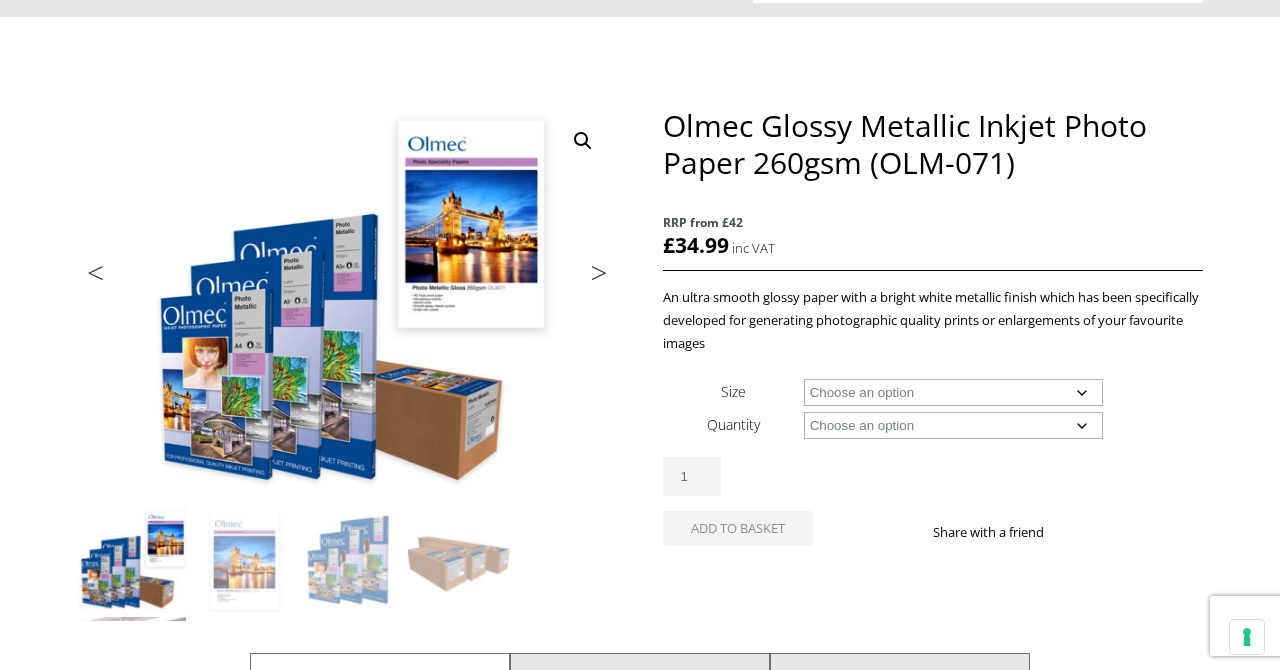 scroll, scrollTop: 169, scrollLeft: 0, axis: vertical 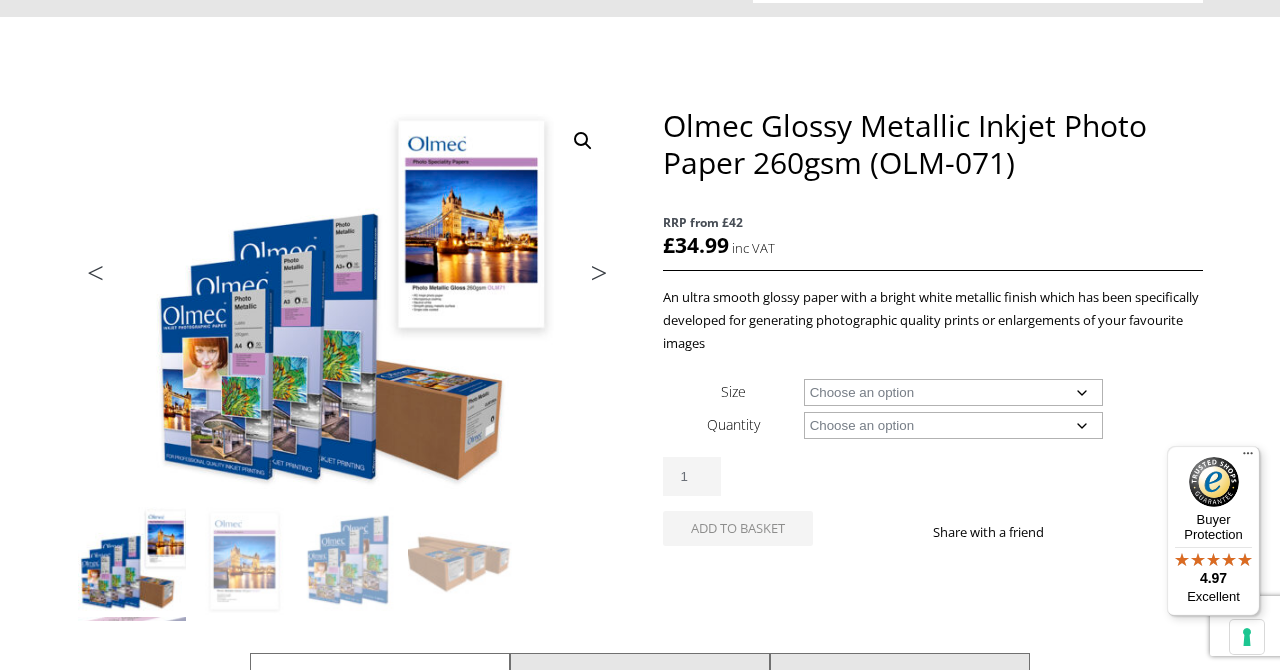 select on "30m" 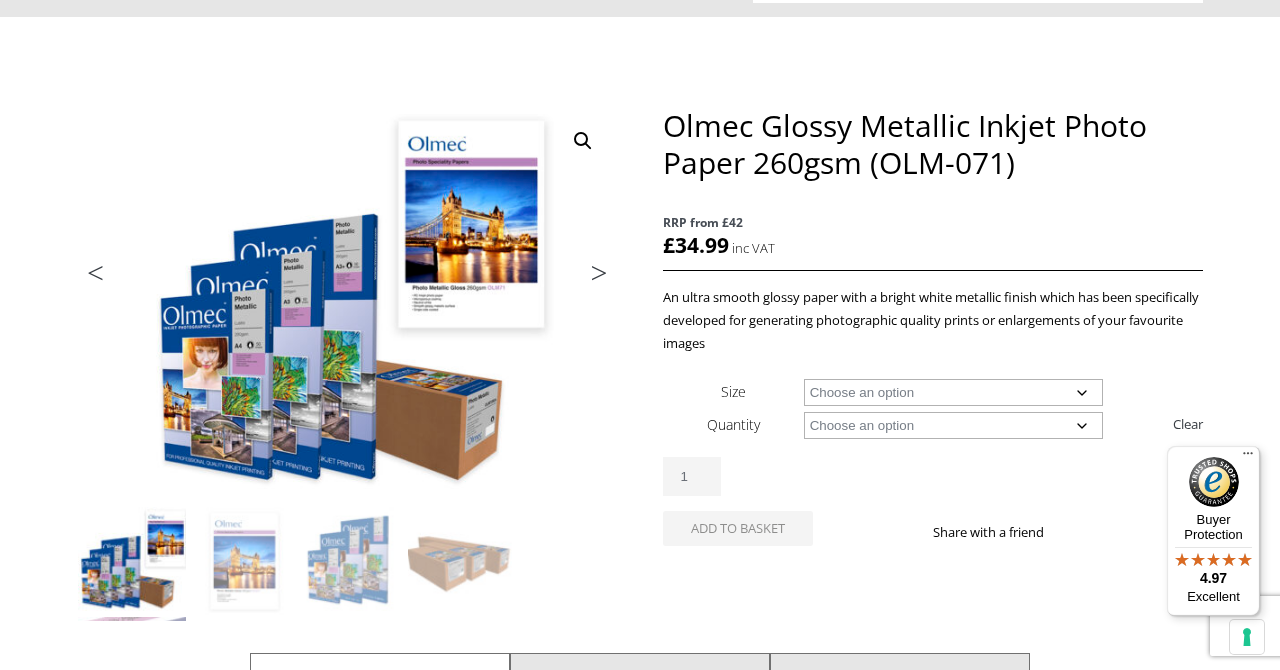 scroll, scrollTop: 0, scrollLeft: 0, axis: both 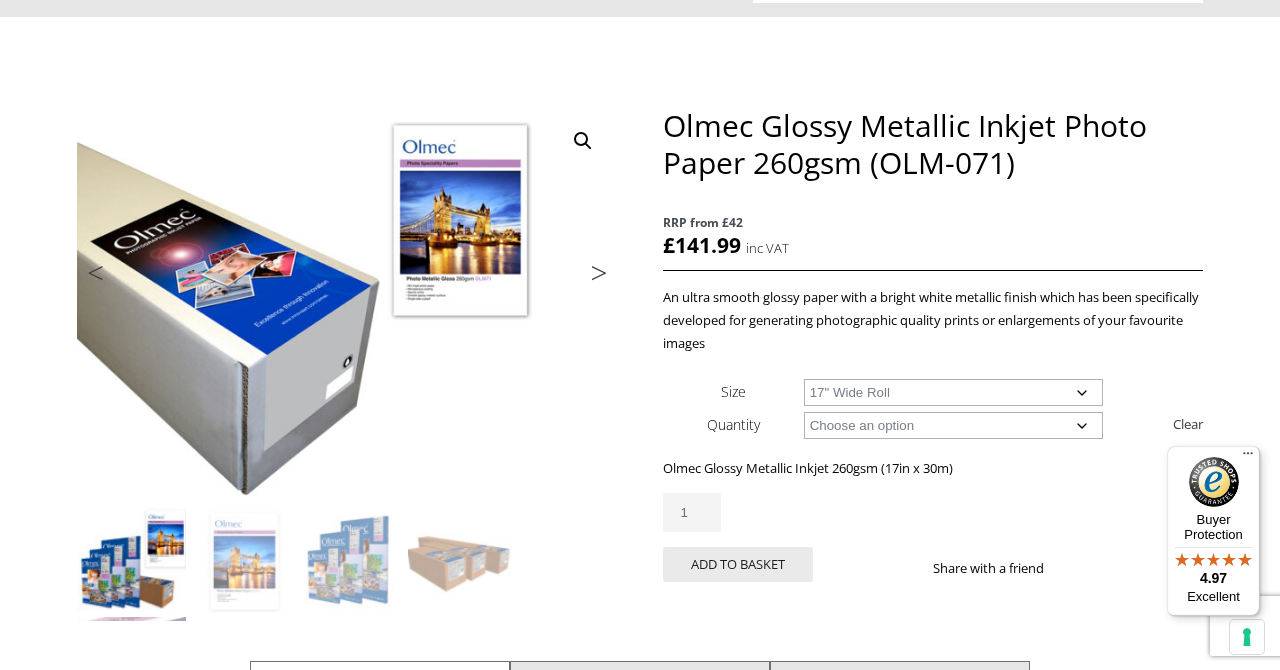 click on "Choose an option 17" Wide Roll 24" Wide Roll 36" Wide Roll 44" Wide Roll" 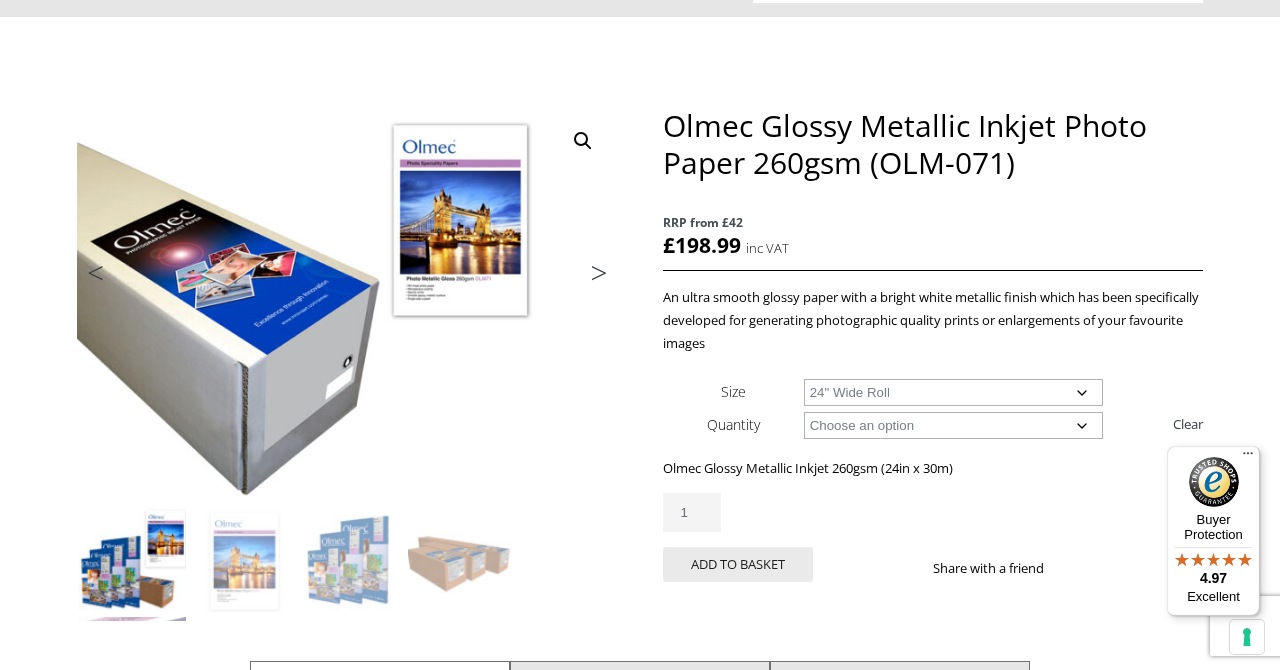 select on "44-wide-roll" 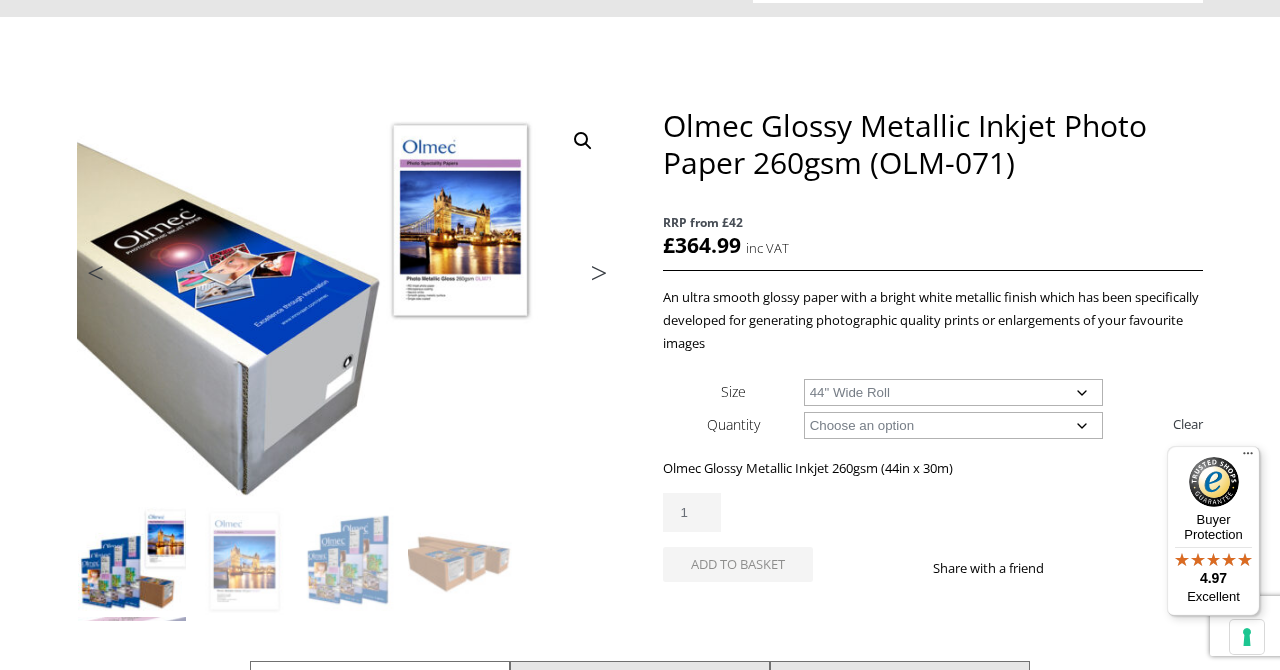 select 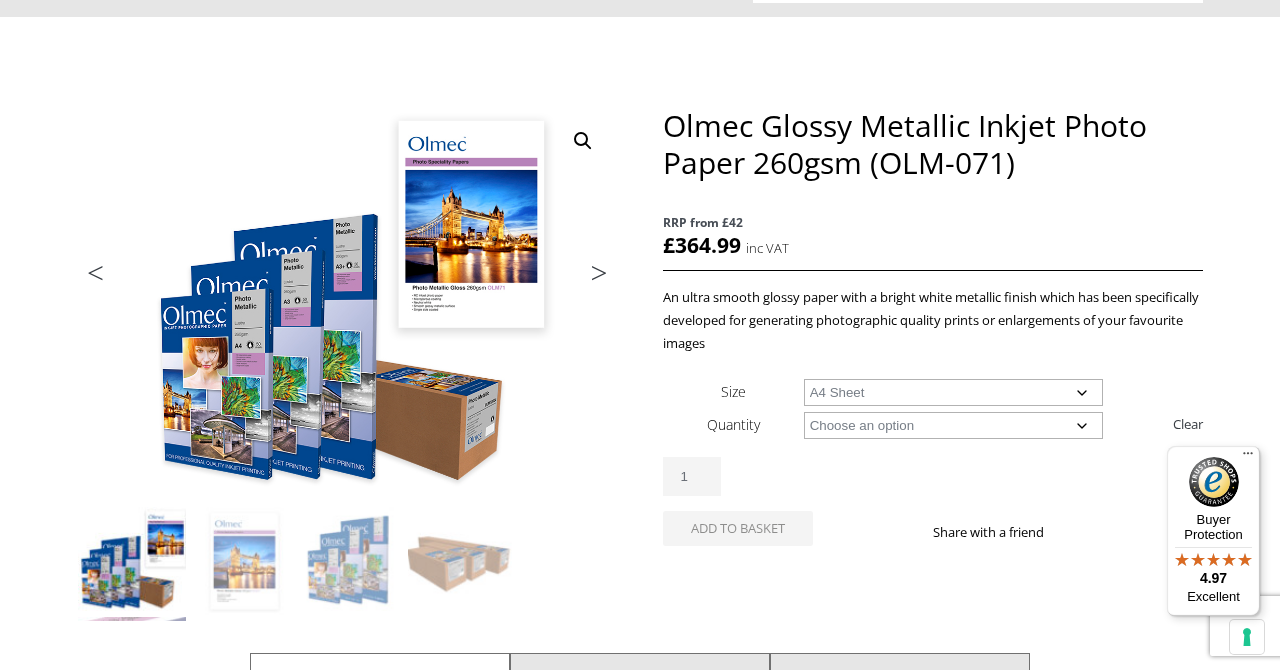 select on "a4-sheet" 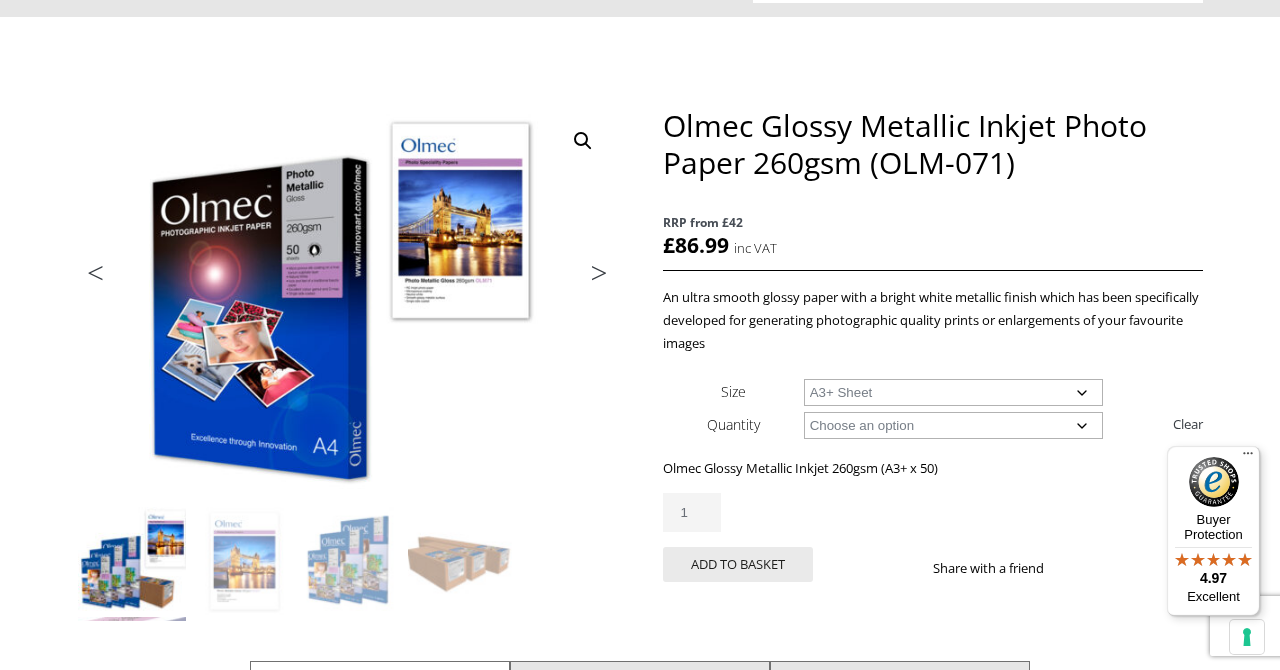 select on "a2-sheet" 